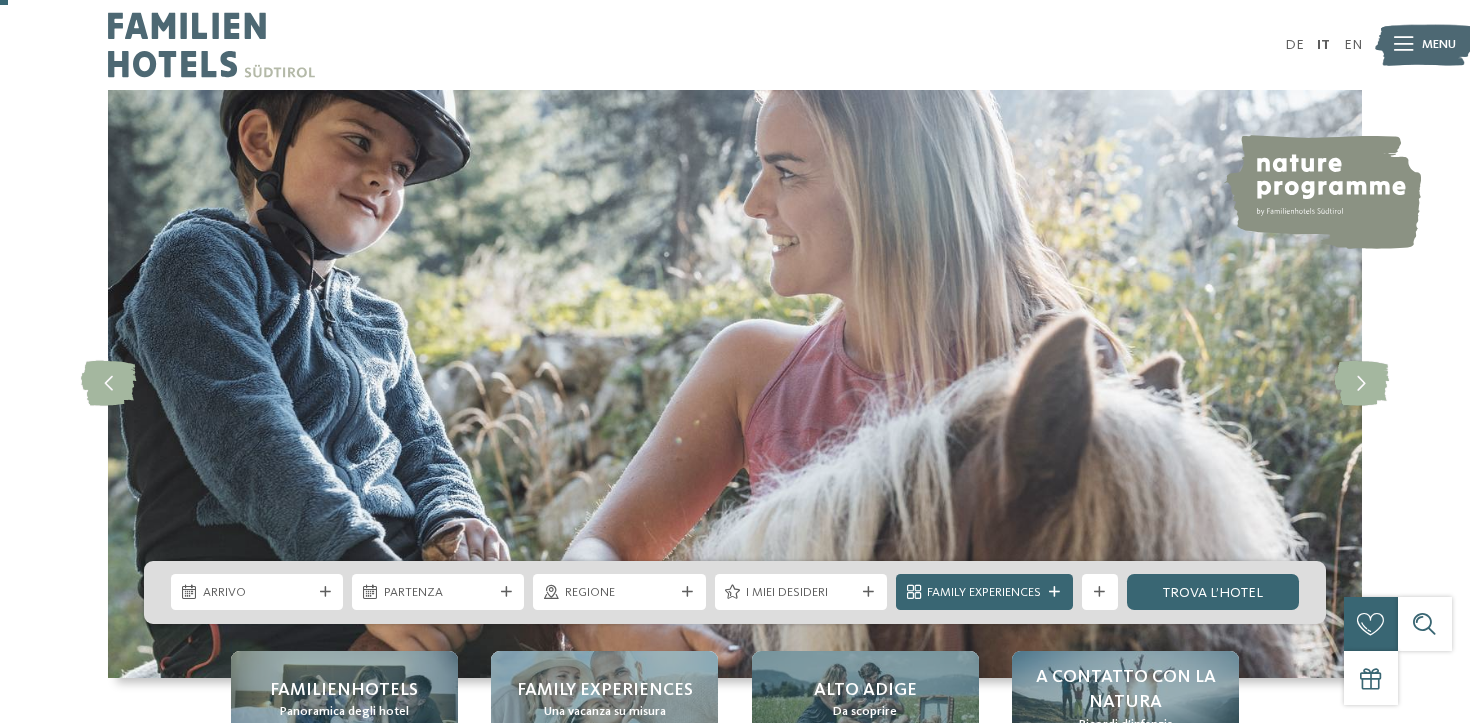 scroll, scrollTop: 145, scrollLeft: 0, axis: vertical 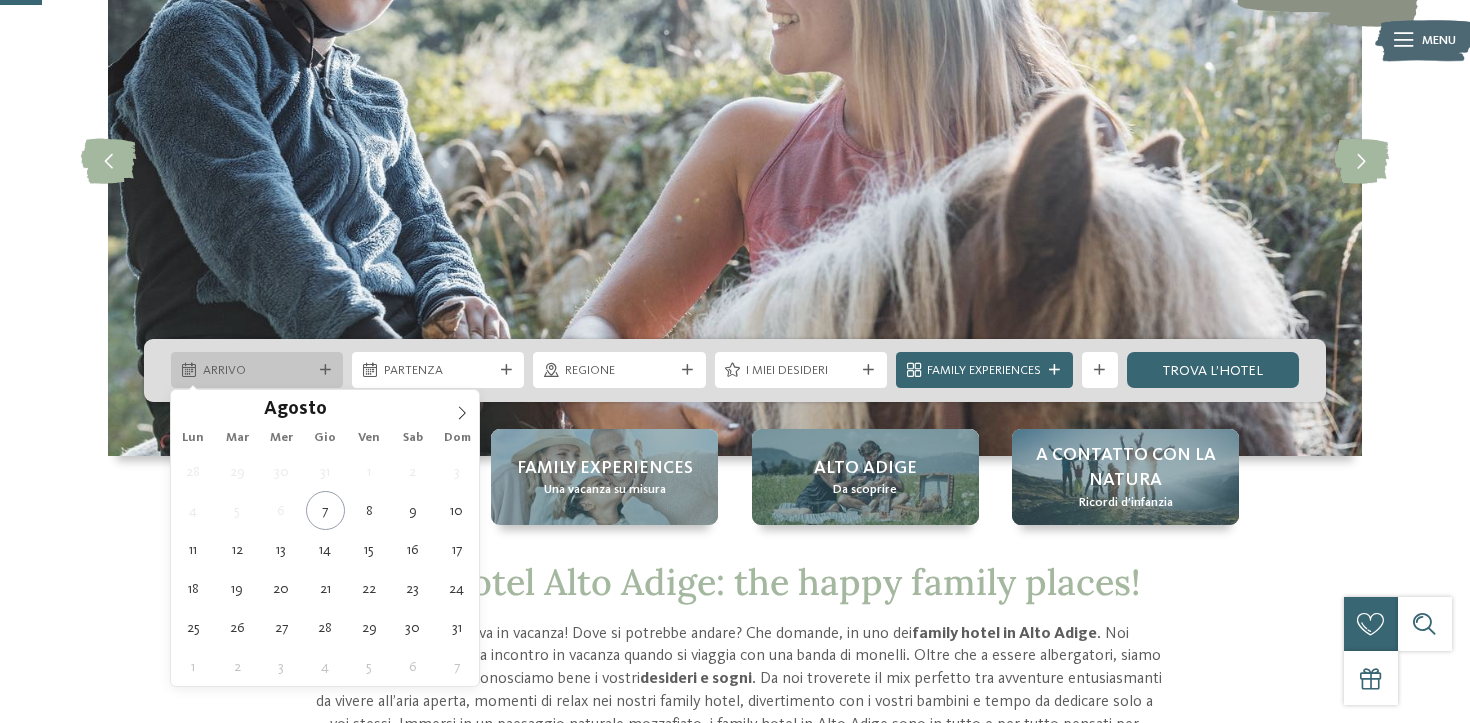 click on "Arrivo" at bounding box center (257, 371) 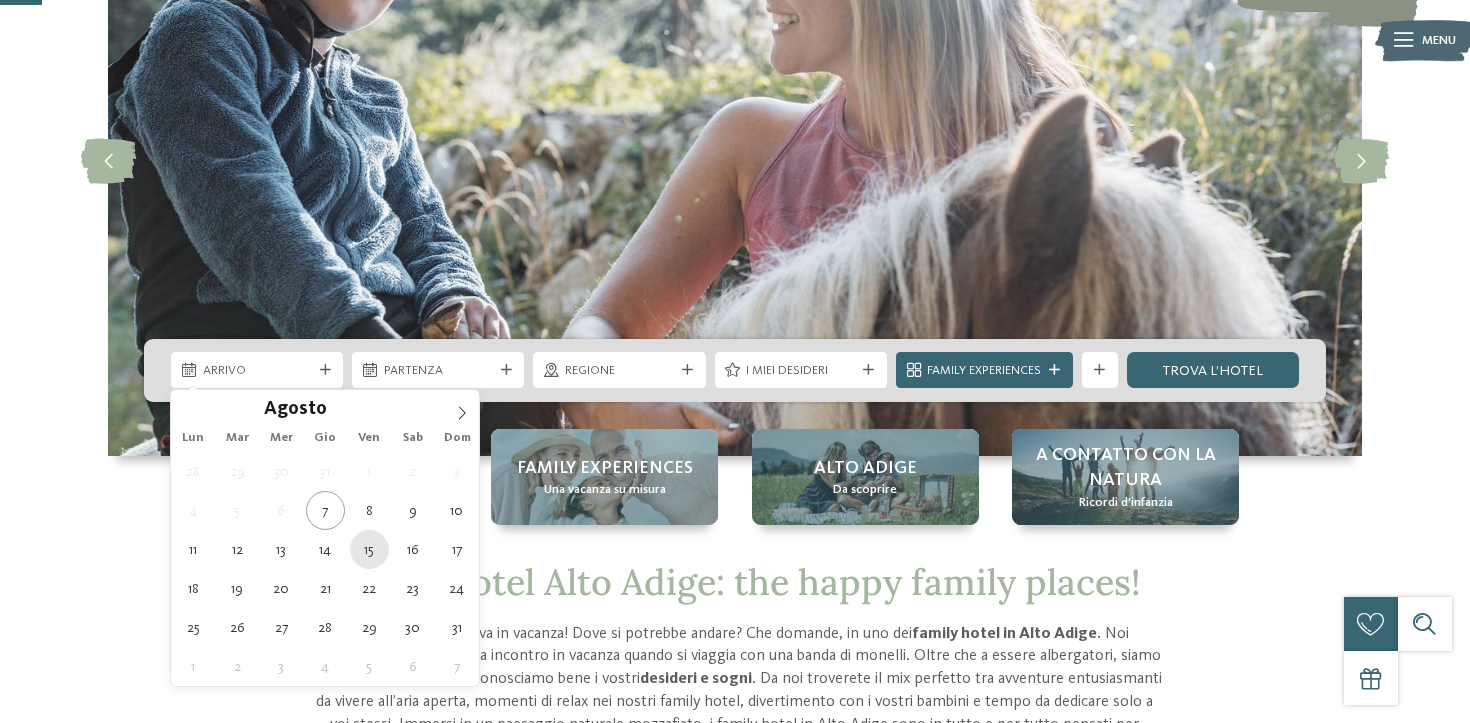 type on "15.08.2025" 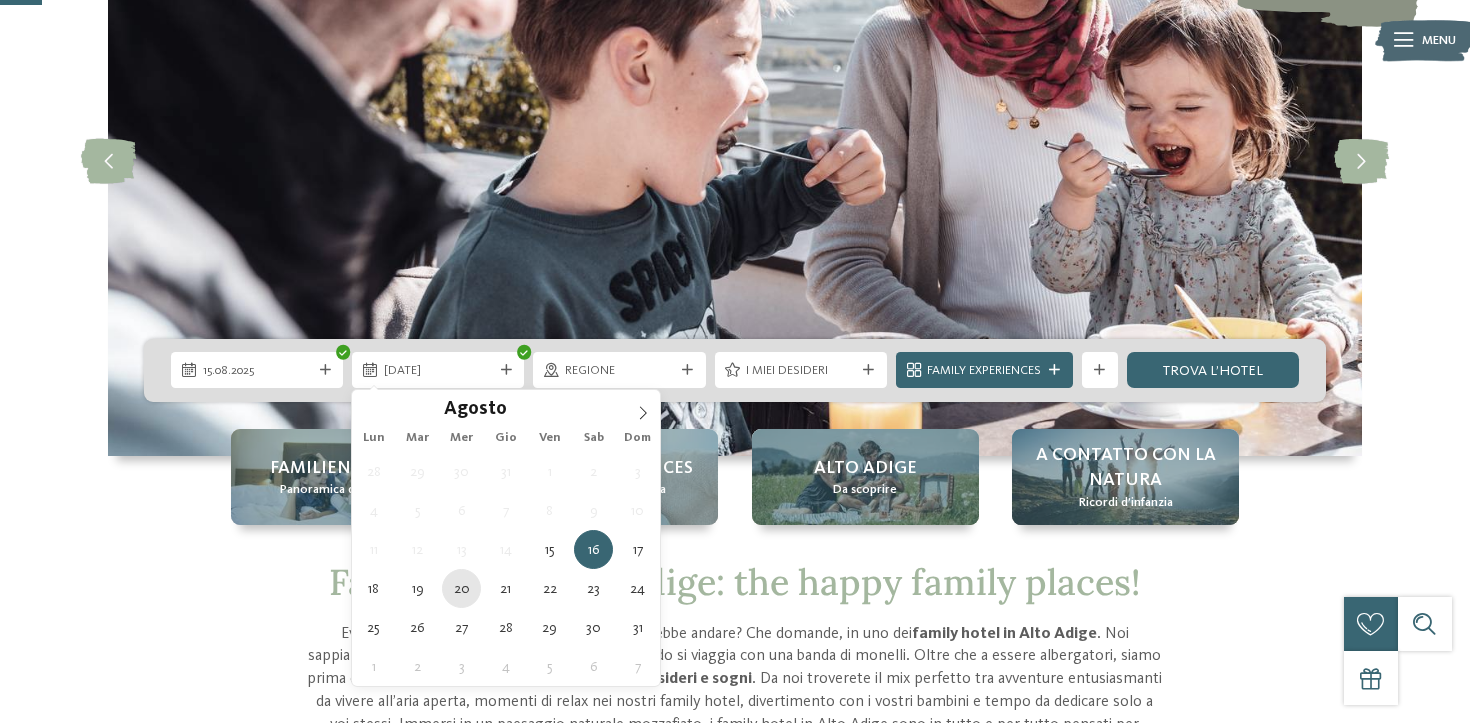 type on "20.08.2025" 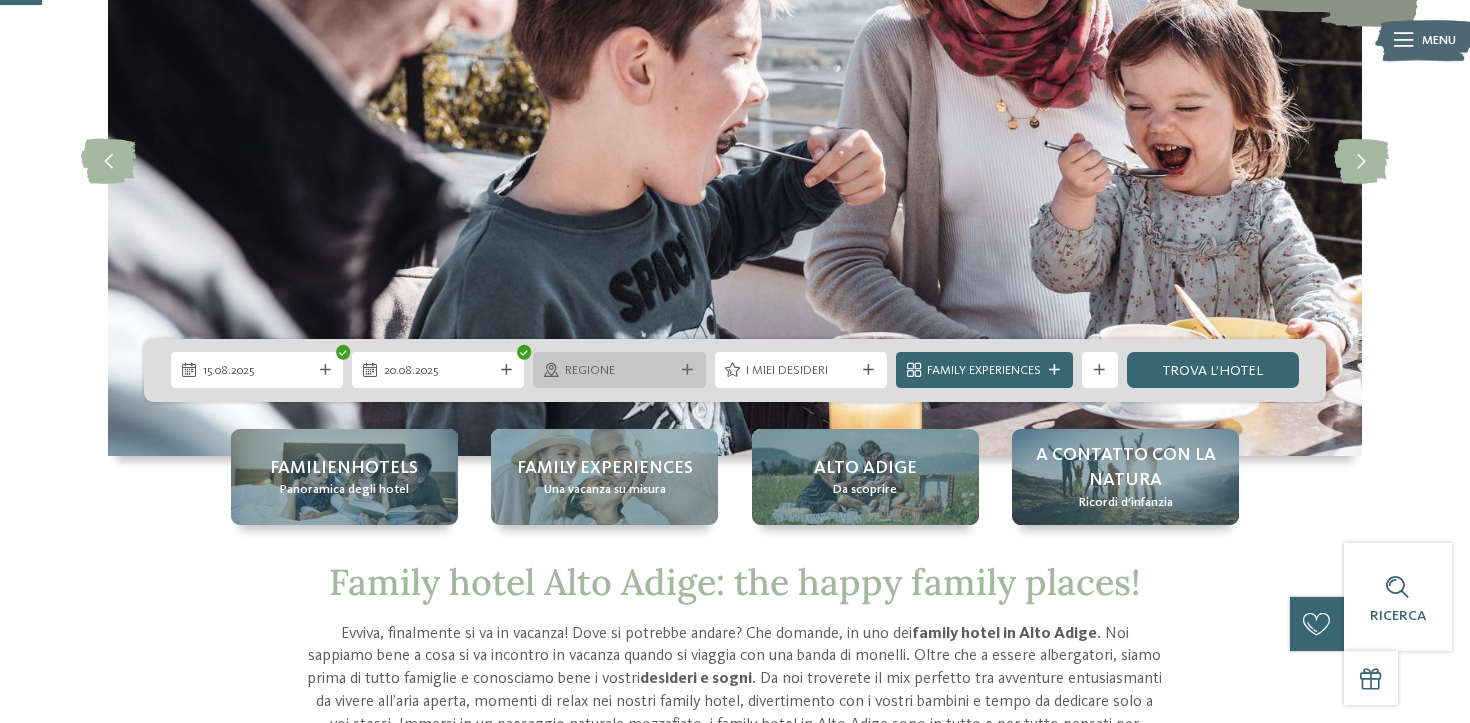 click on "Regione" at bounding box center (619, 370) 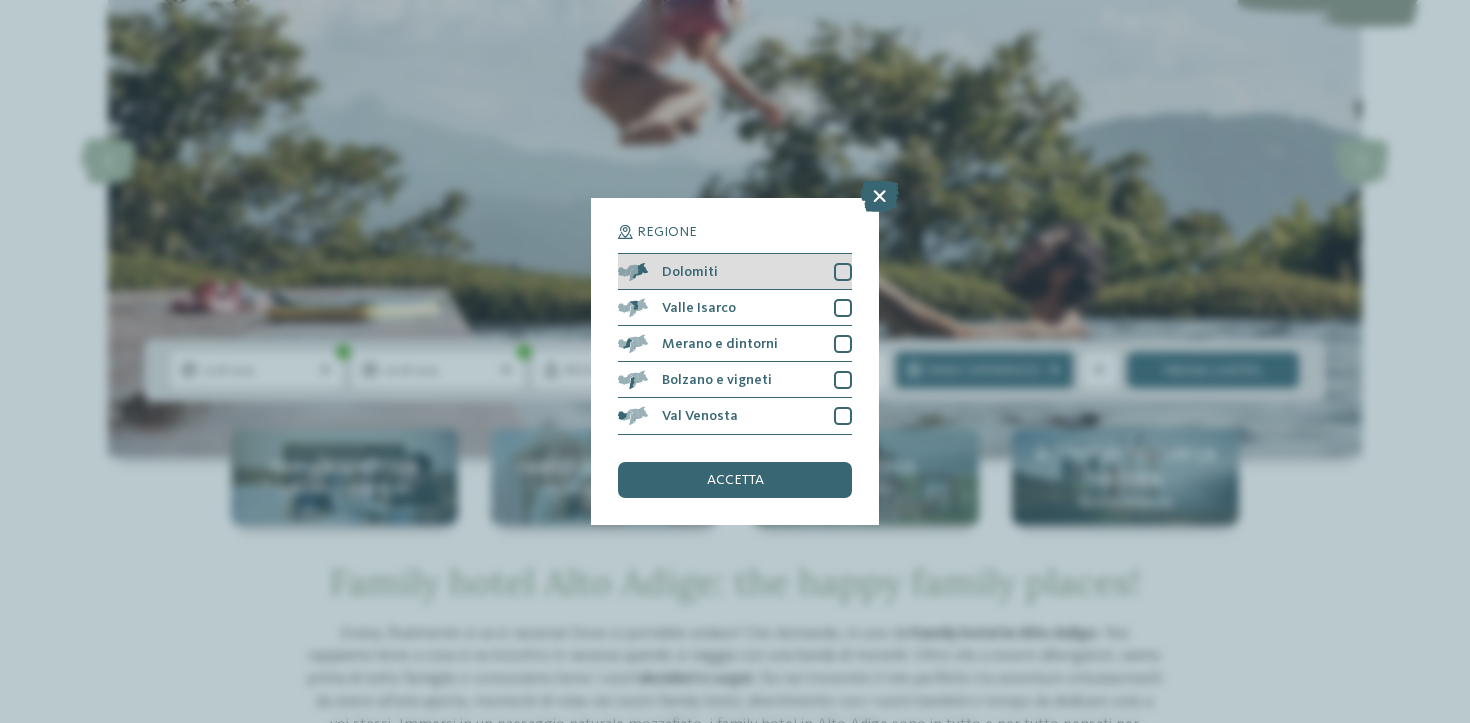 click at bounding box center (843, 272) 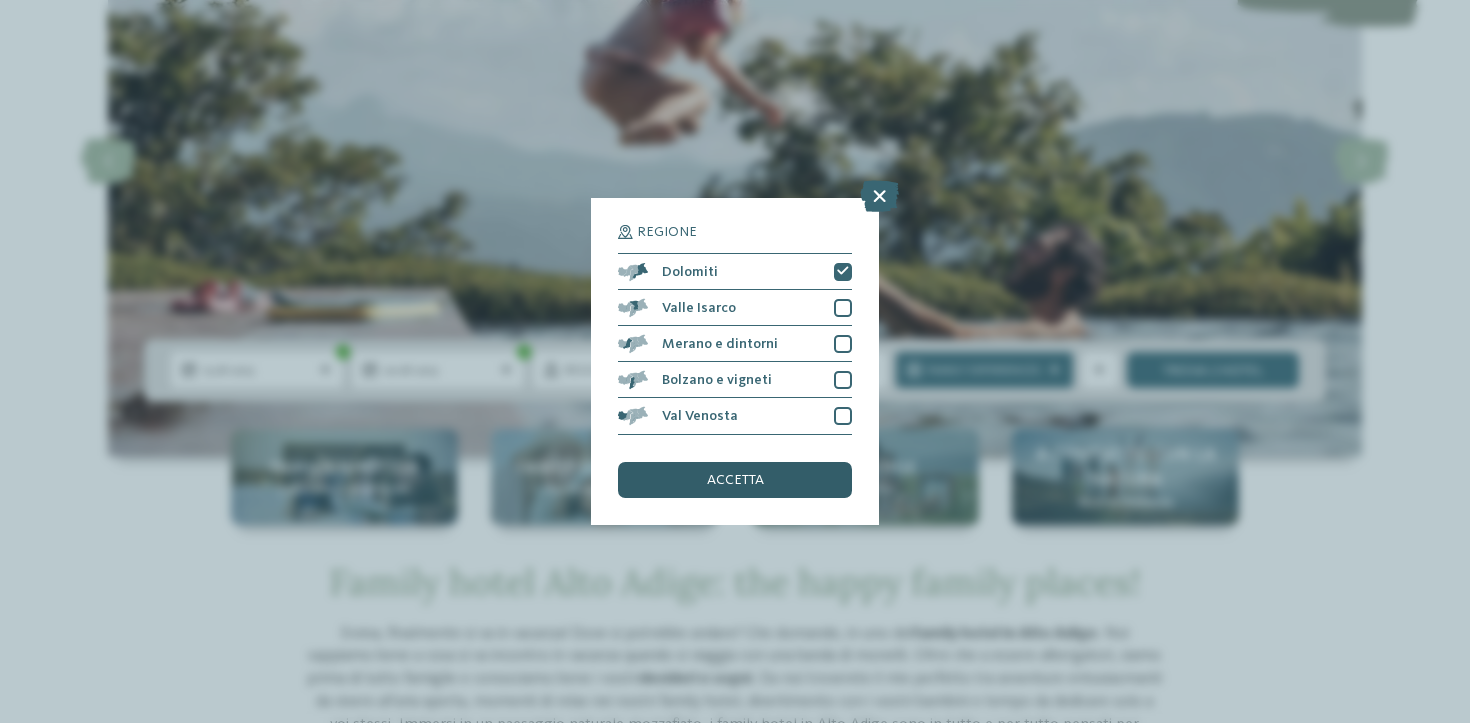 click on "accetta" at bounding box center [735, 480] 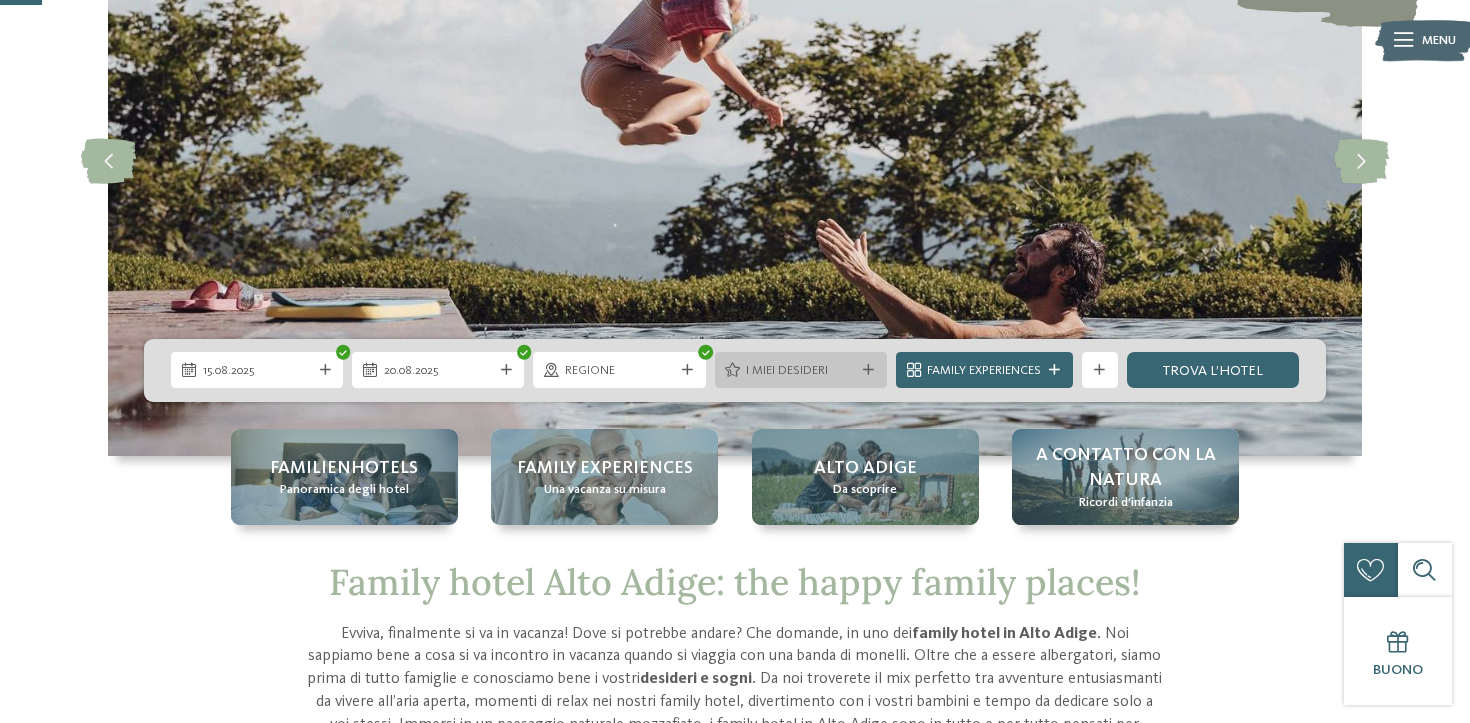 click on "I miei desideri" at bounding box center (800, 371) 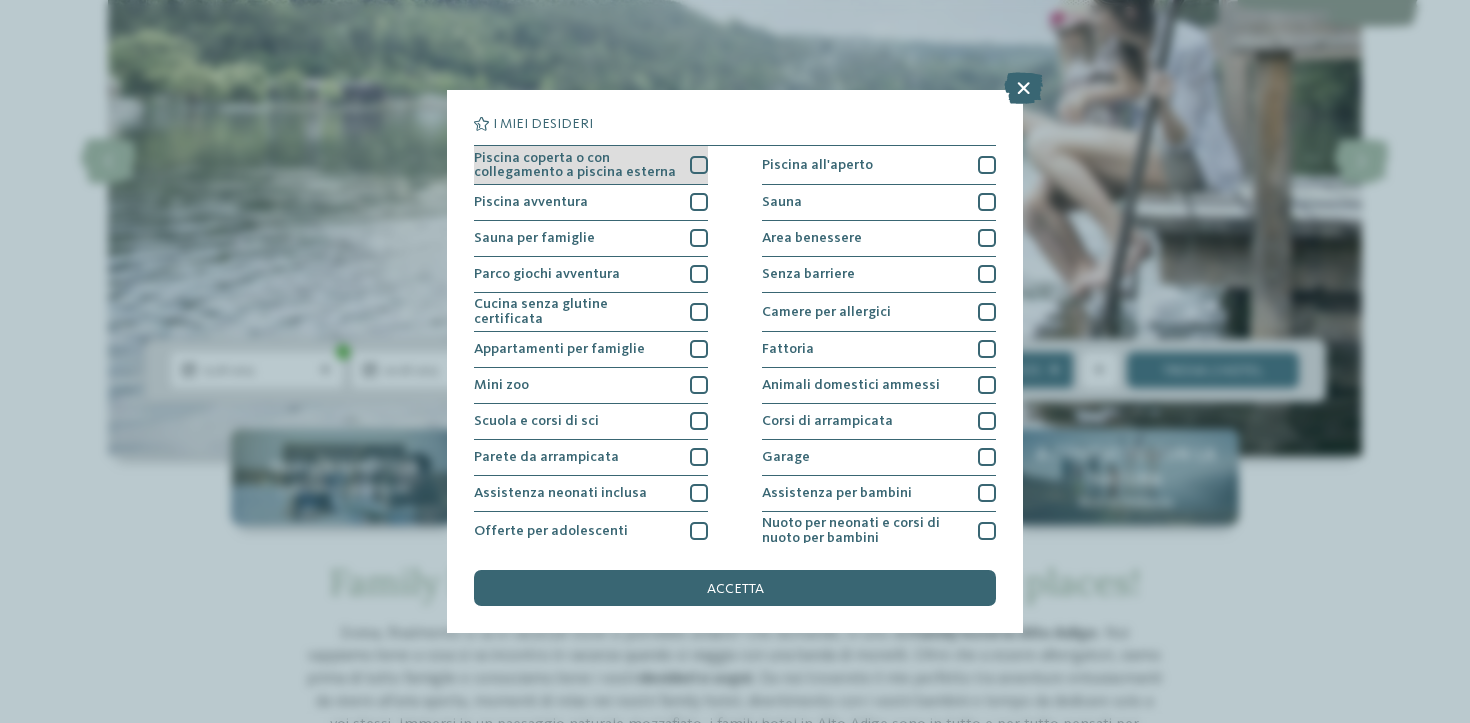 click on "Piscina coperta o con collegamento a piscina esterna" at bounding box center (575, 165) 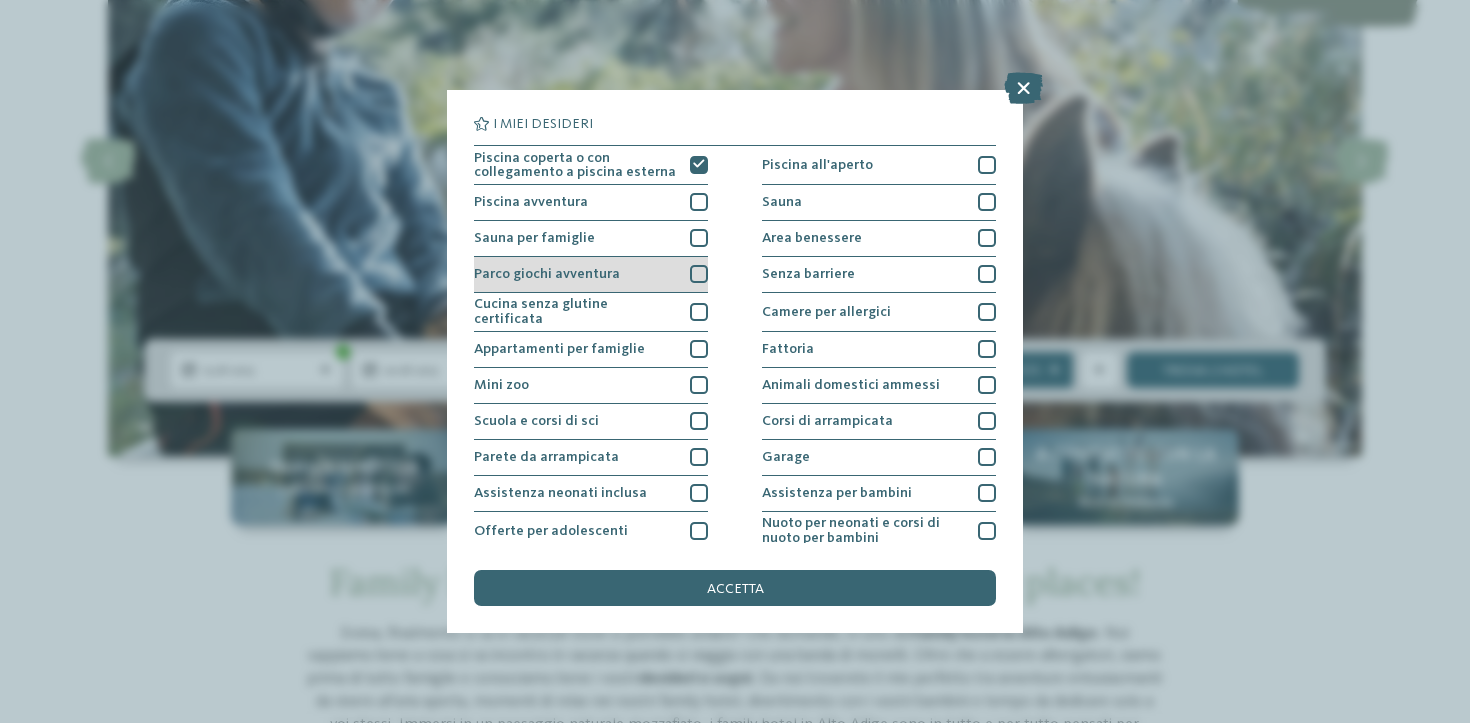 click on "Parco giochi avventura" at bounding box center [591, 275] 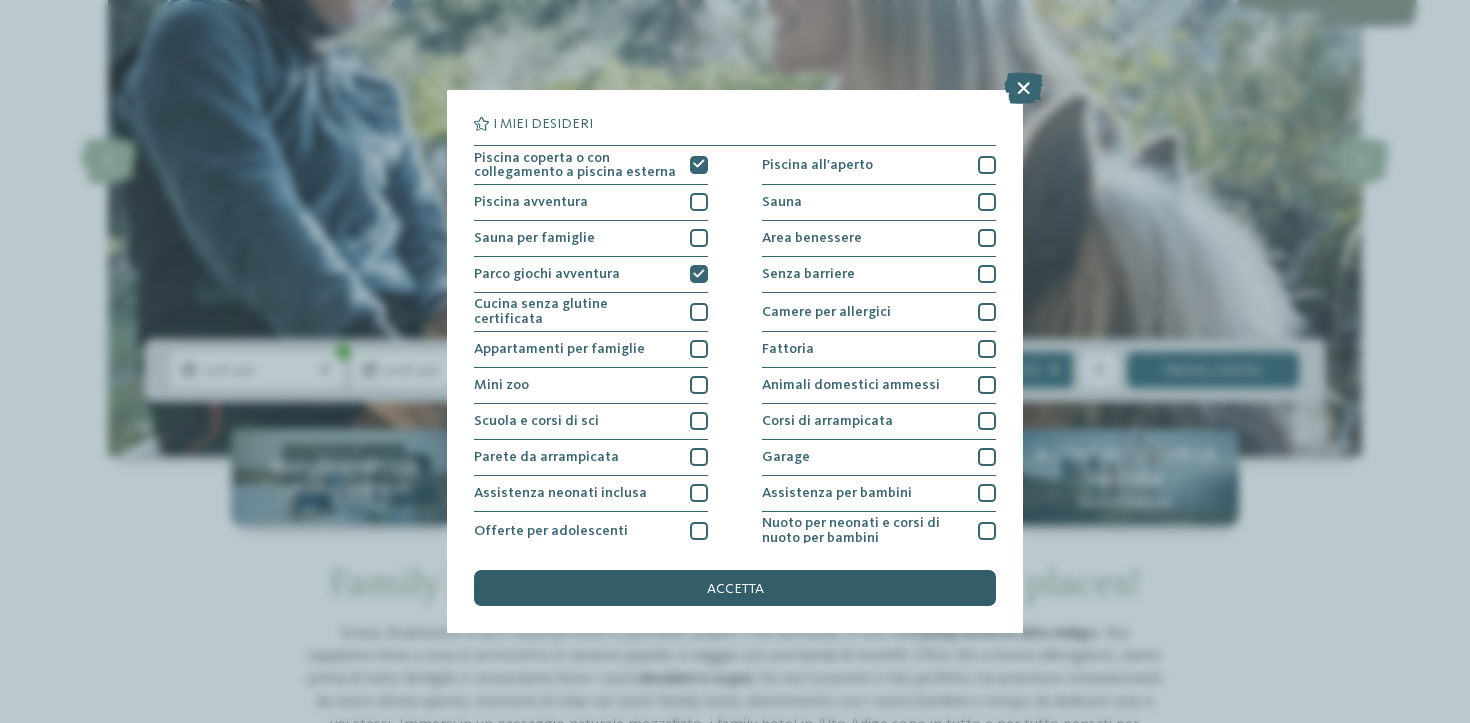 click on "accetta" at bounding box center [735, 589] 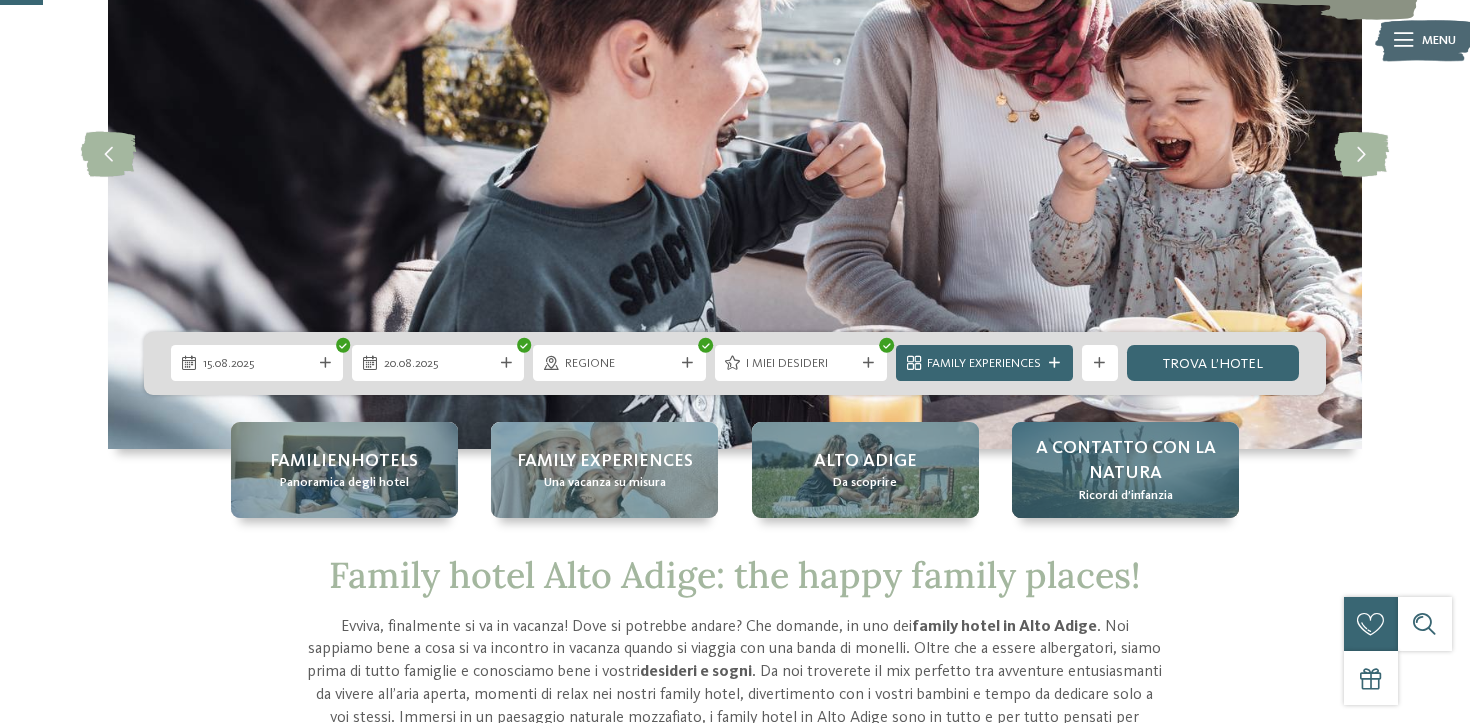 scroll, scrollTop: 231, scrollLeft: 0, axis: vertical 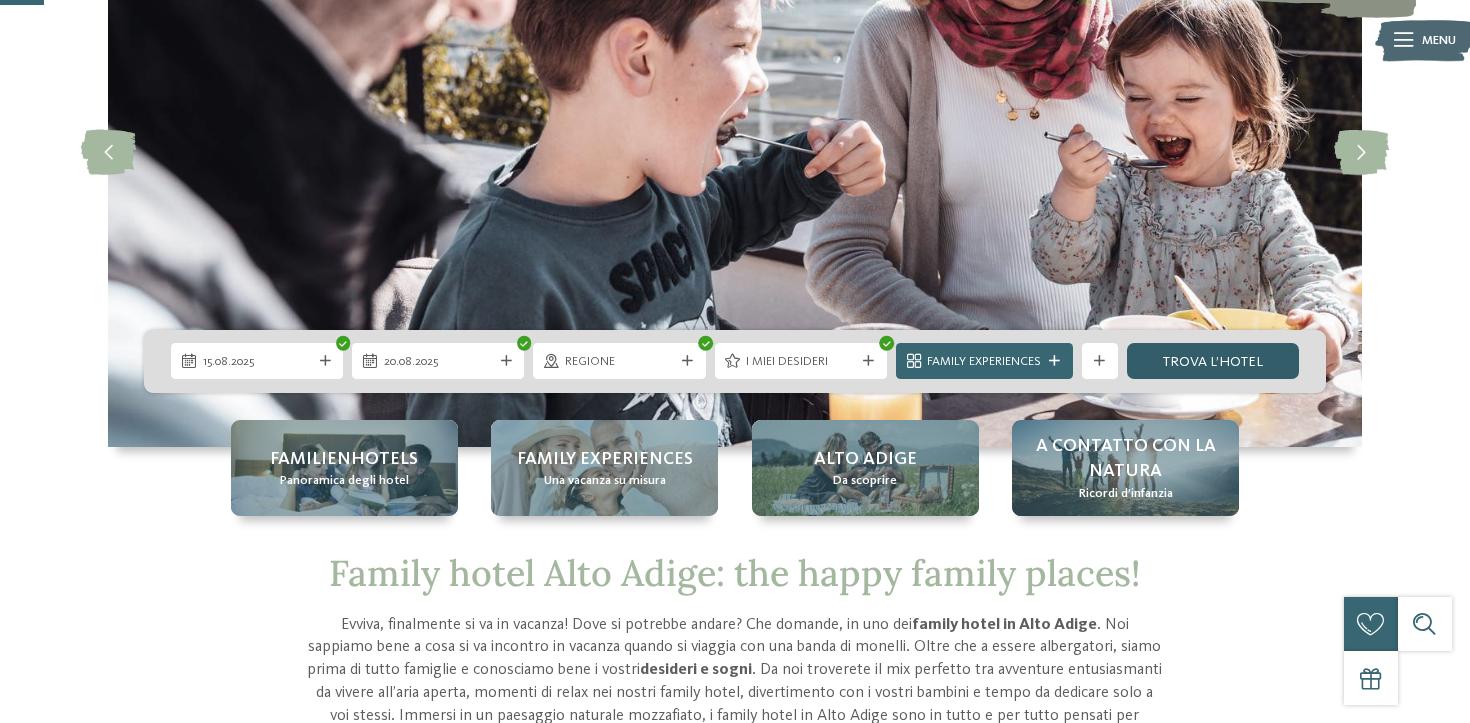click on "trova l’hotel" at bounding box center [1213, 361] 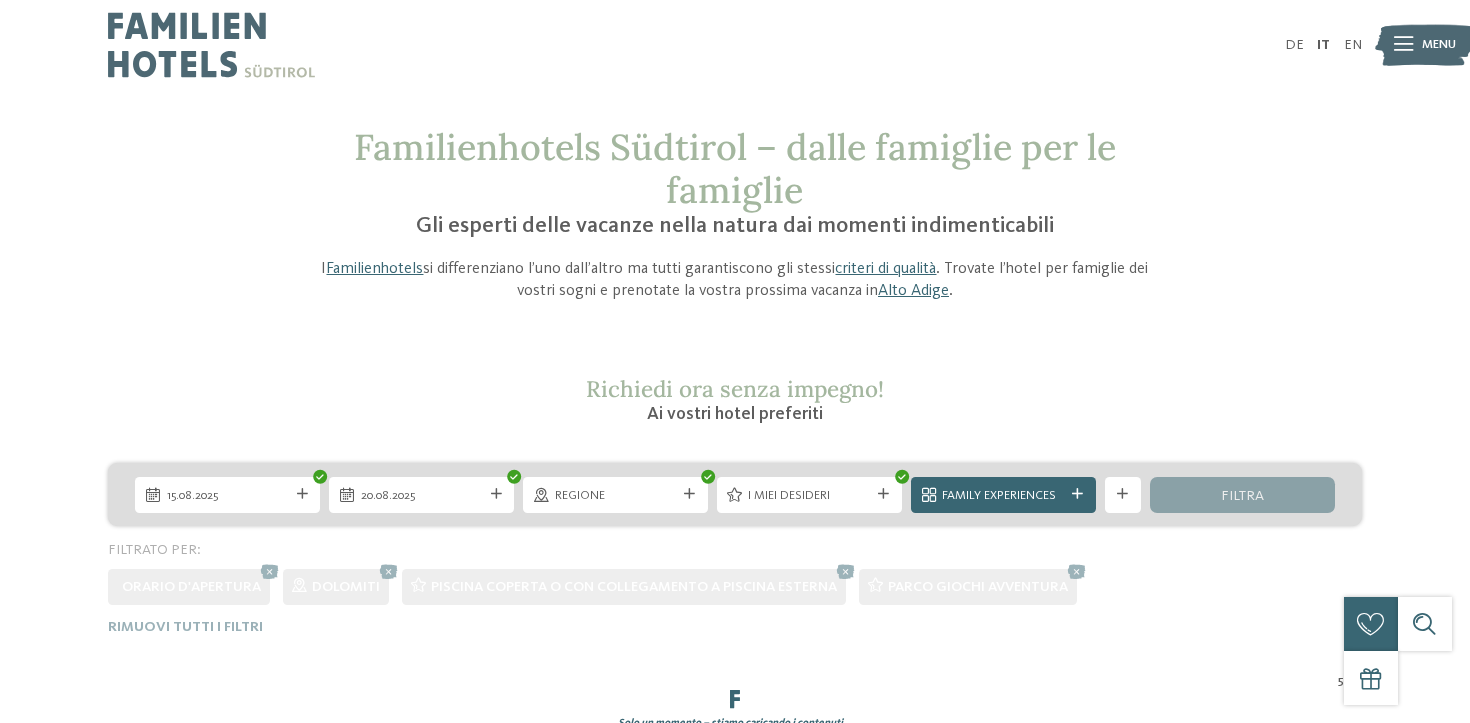 scroll, scrollTop: 0, scrollLeft: 0, axis: both 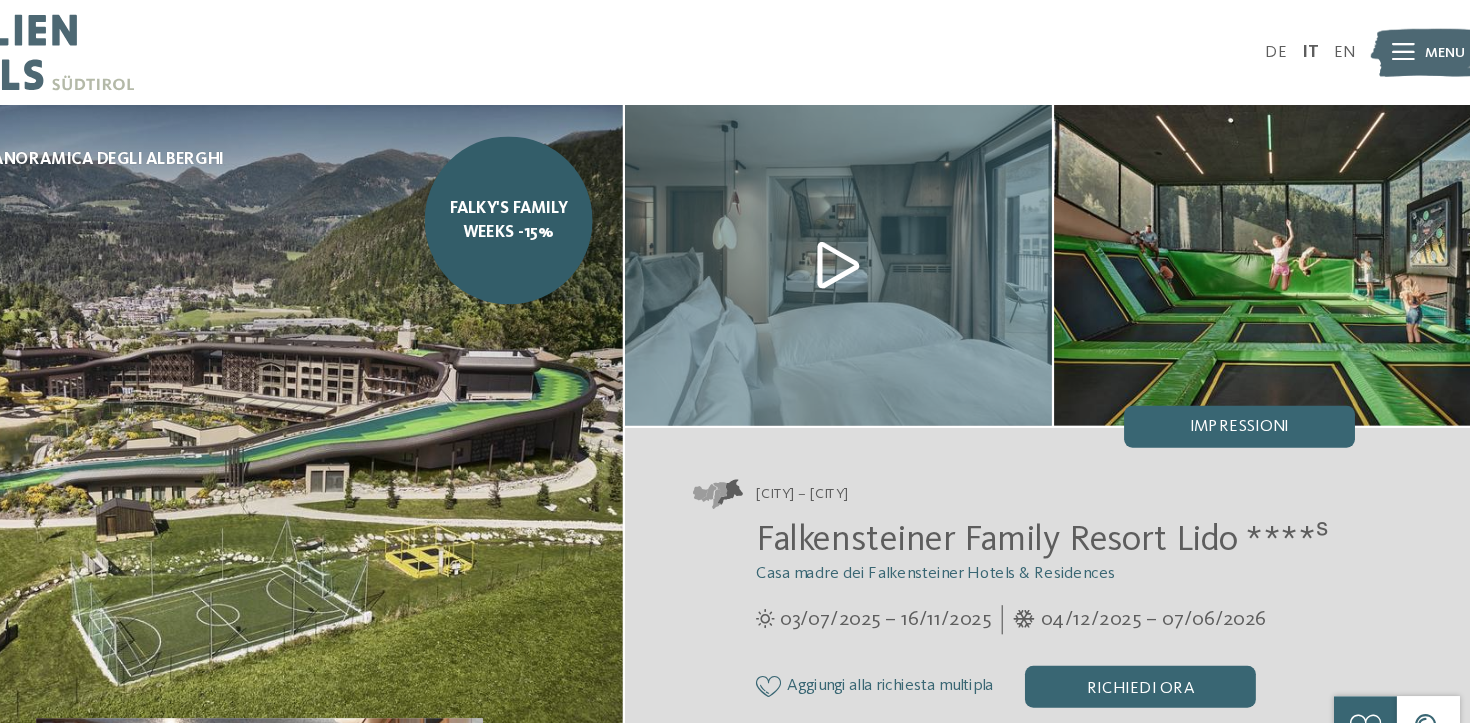 click on "Menu" at bounding box center (1439, 45) 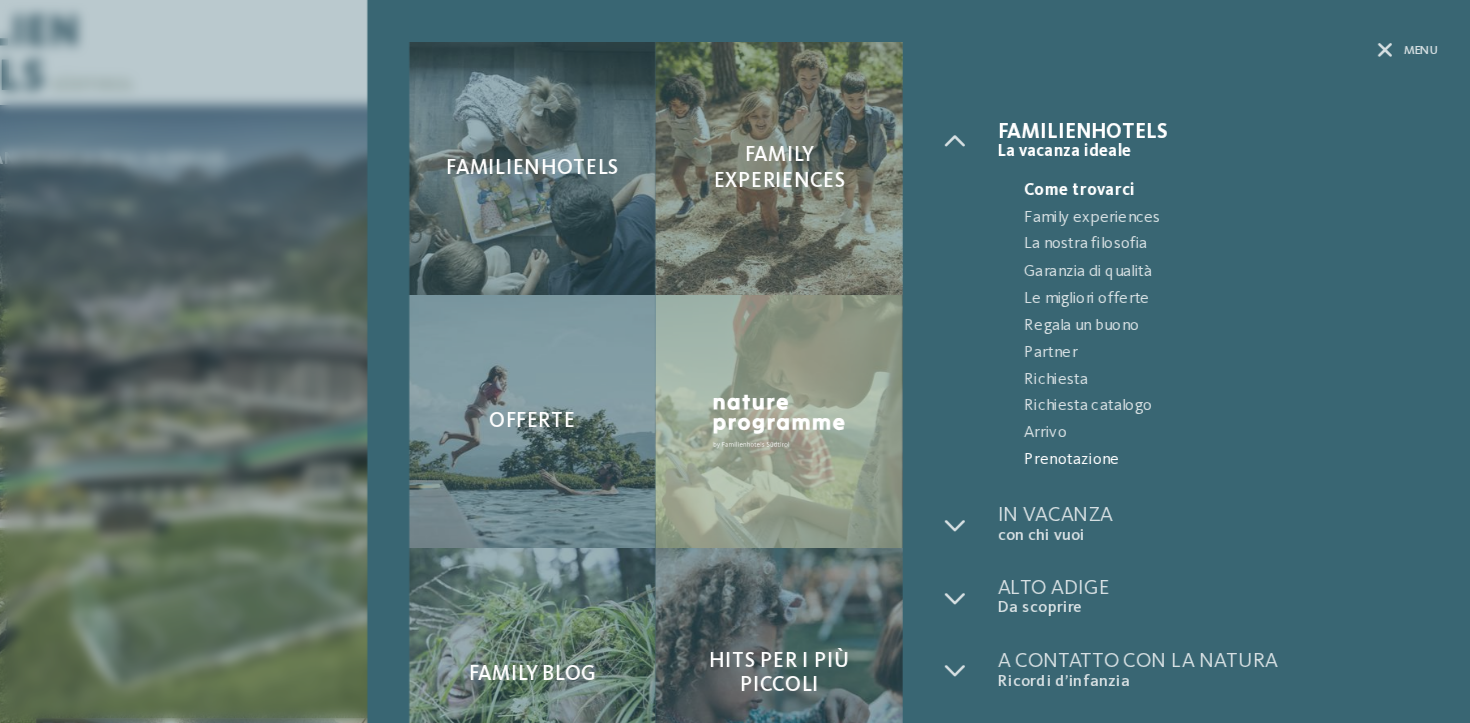 click on "Prenotazione" at bounding box center [1256, 394] 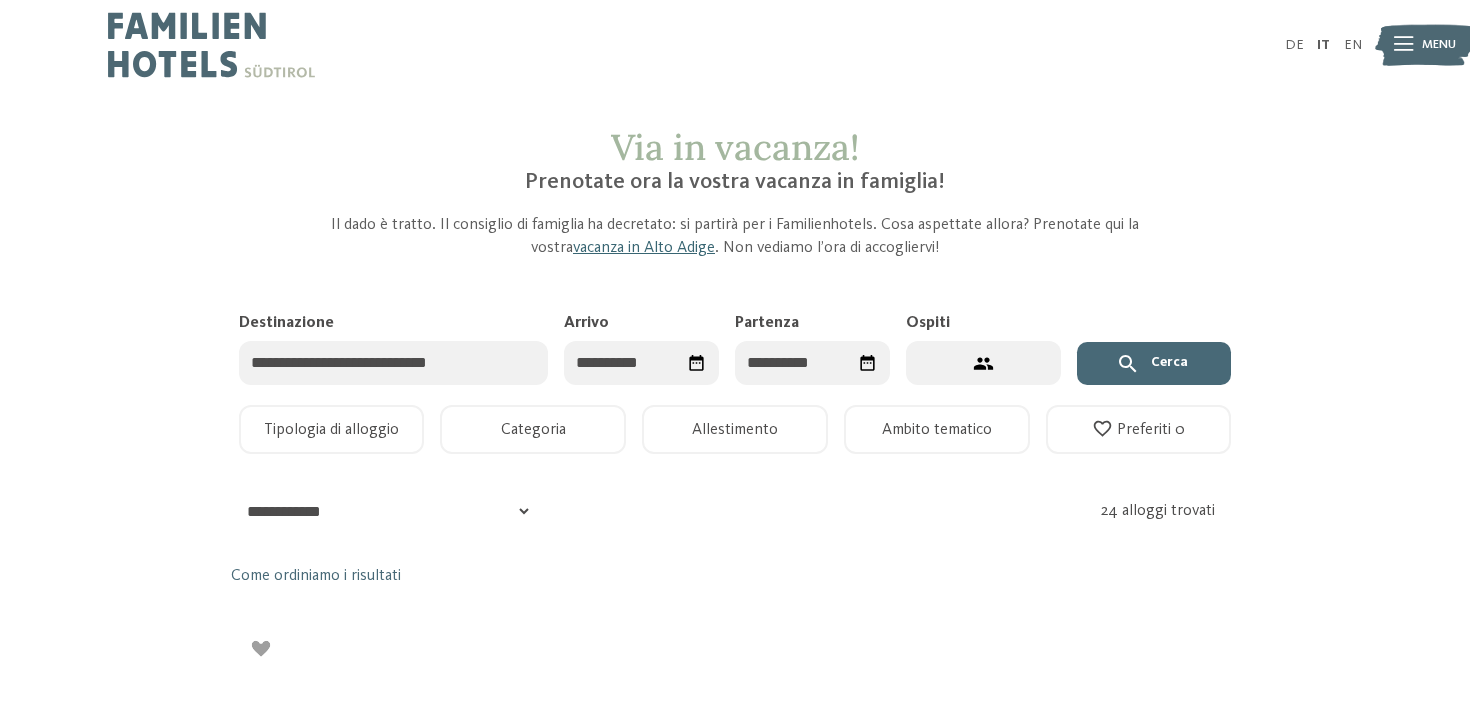 scroll, scrollTop: 0, scrollLeft: 0, axis: both 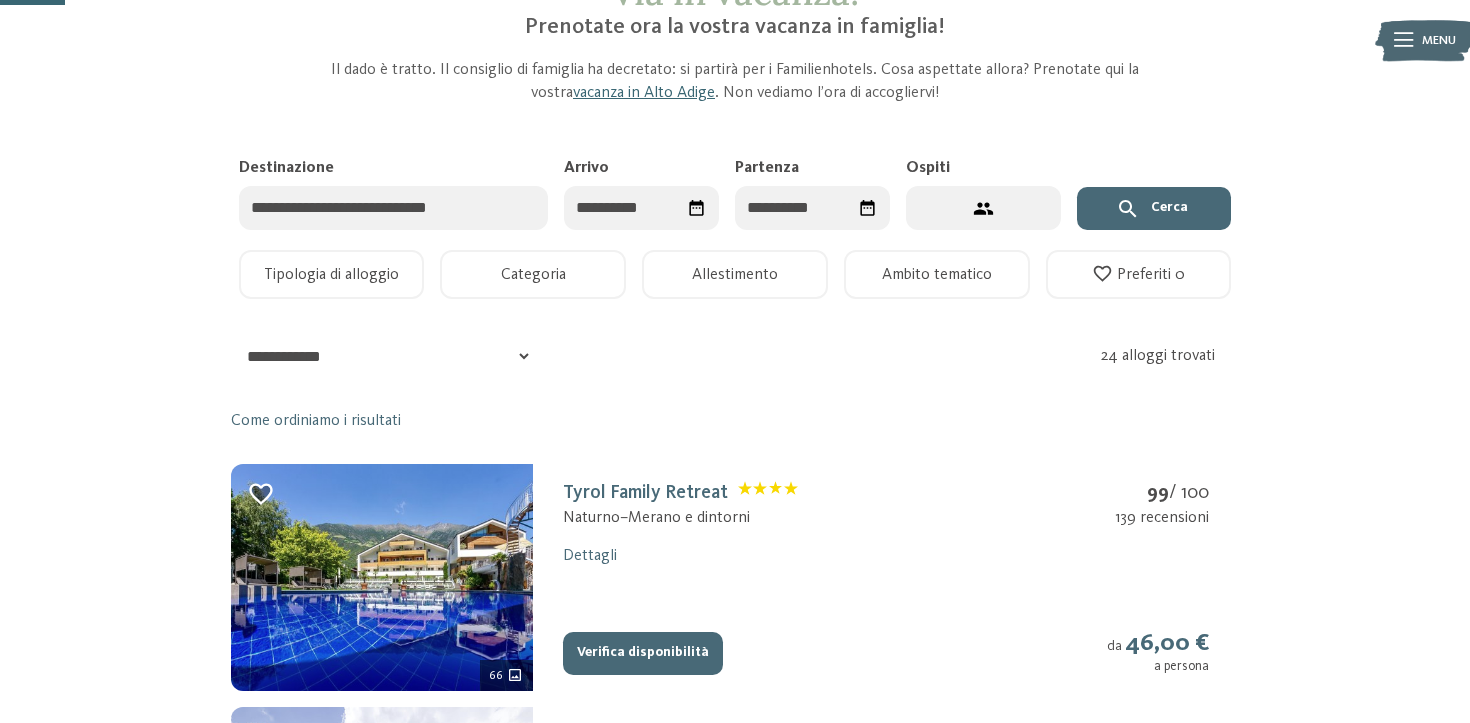 click on "Destinazione" at bounding box center [394, 208] 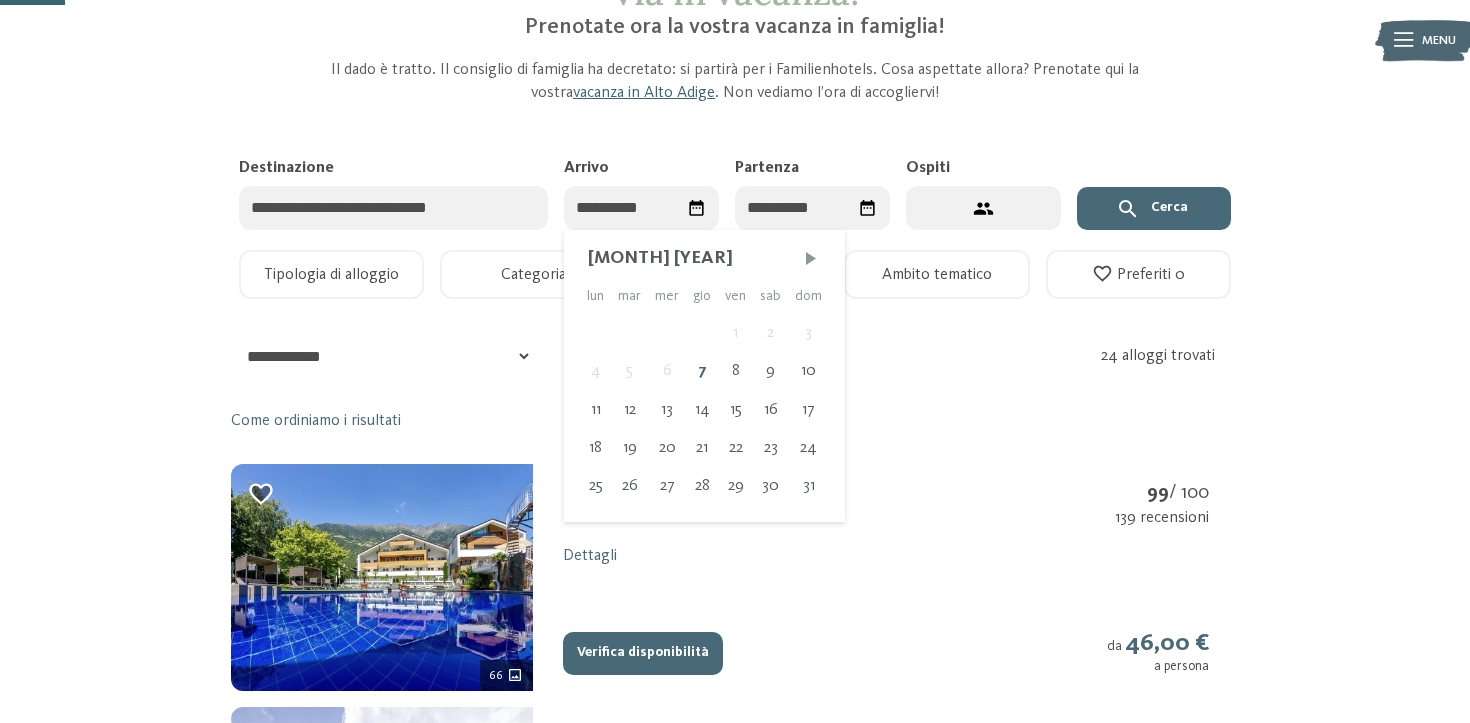 click on "Arrivo" at bounding box center [641, 208] 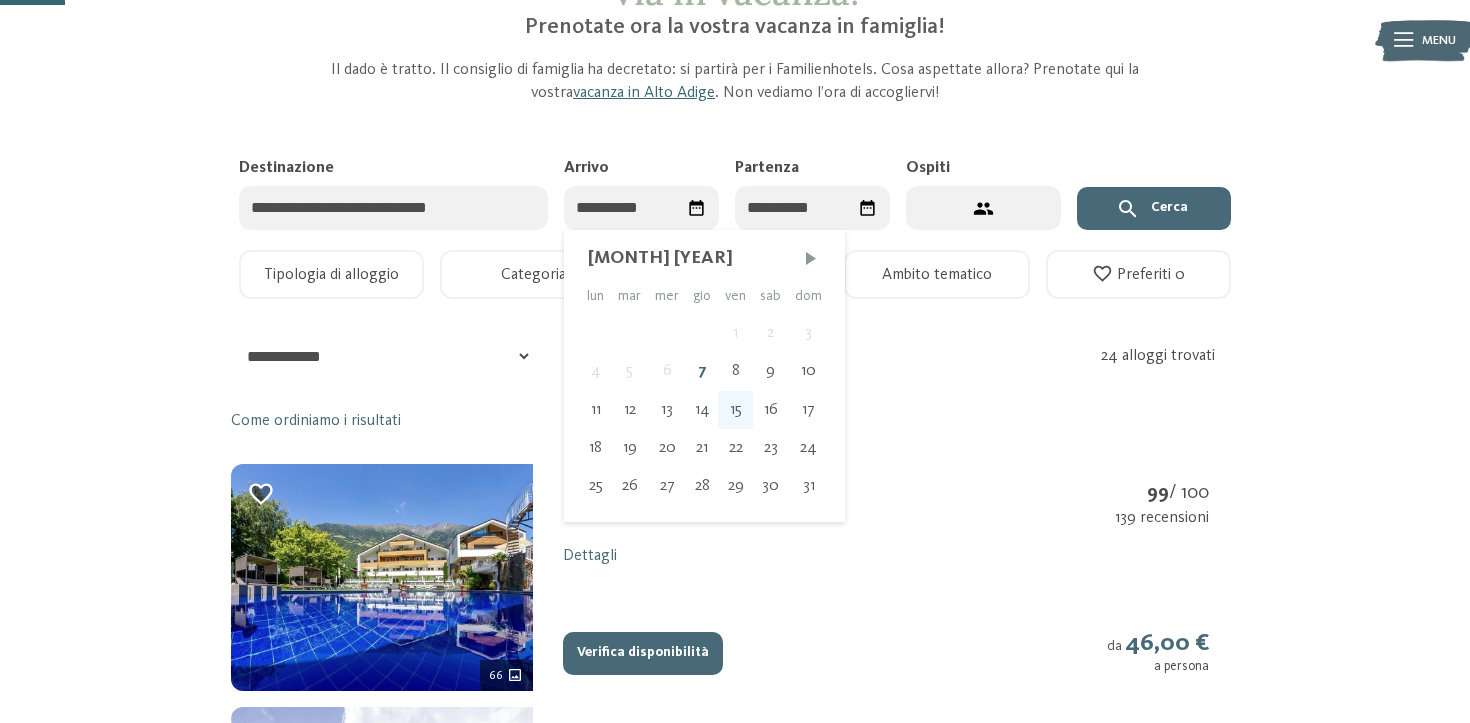 click on "15" at bounding box center [735, 410] 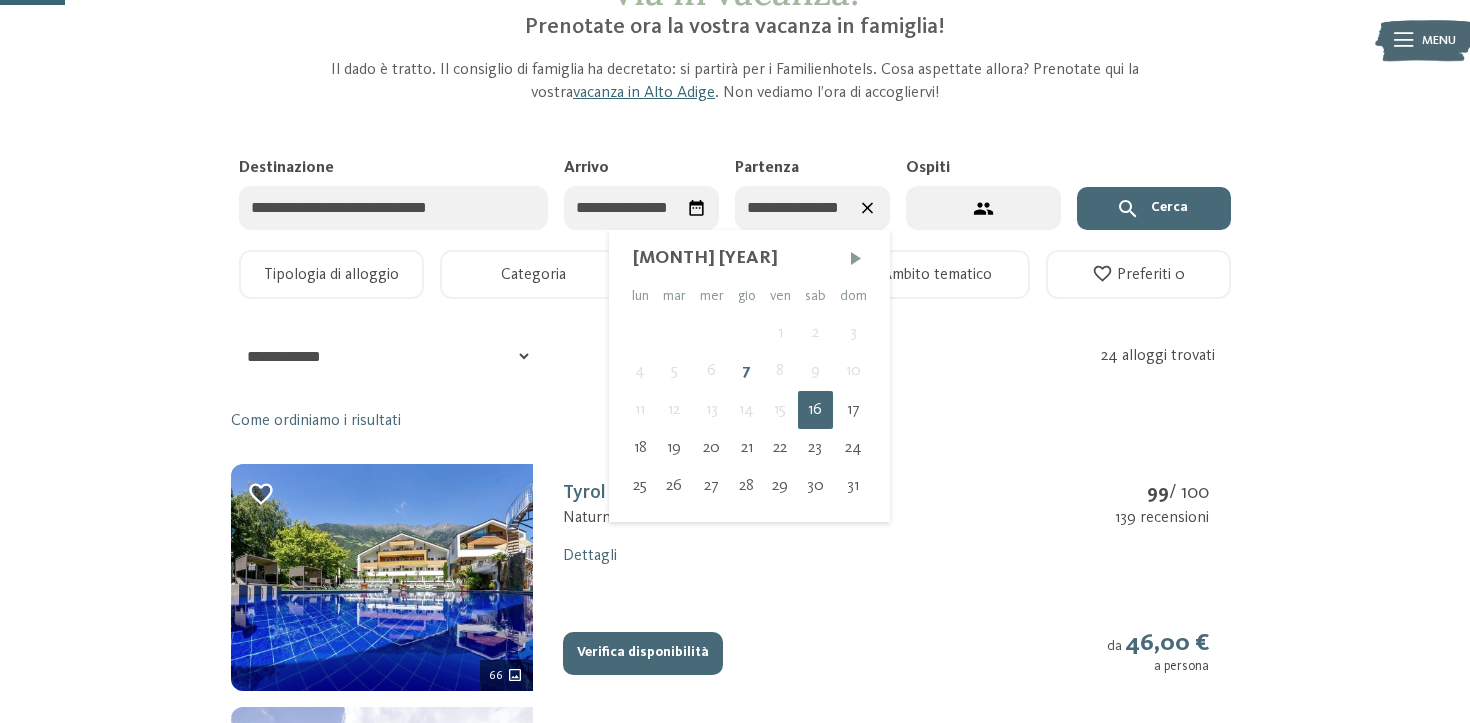 click on "**********" at bounding box center (812, 208) 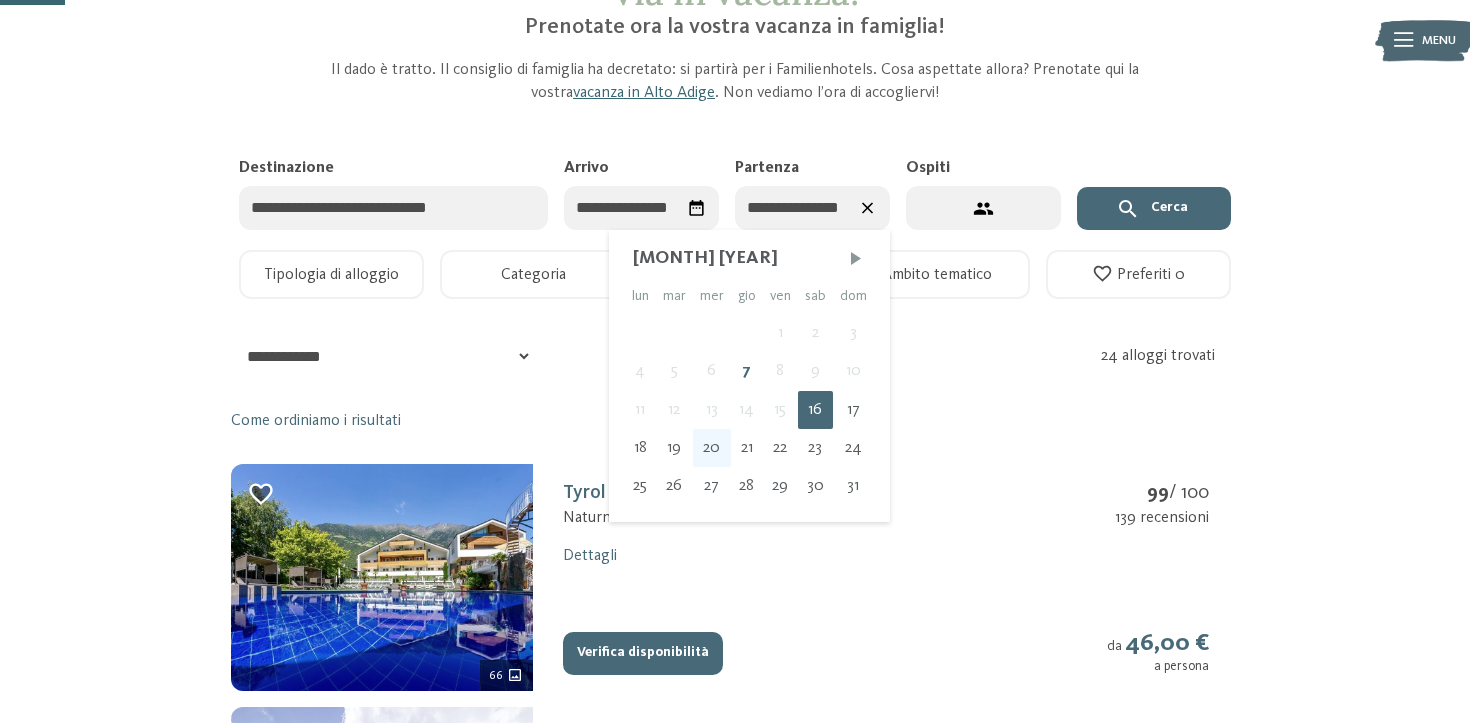 click on "20" at bounding box center (712, 448) 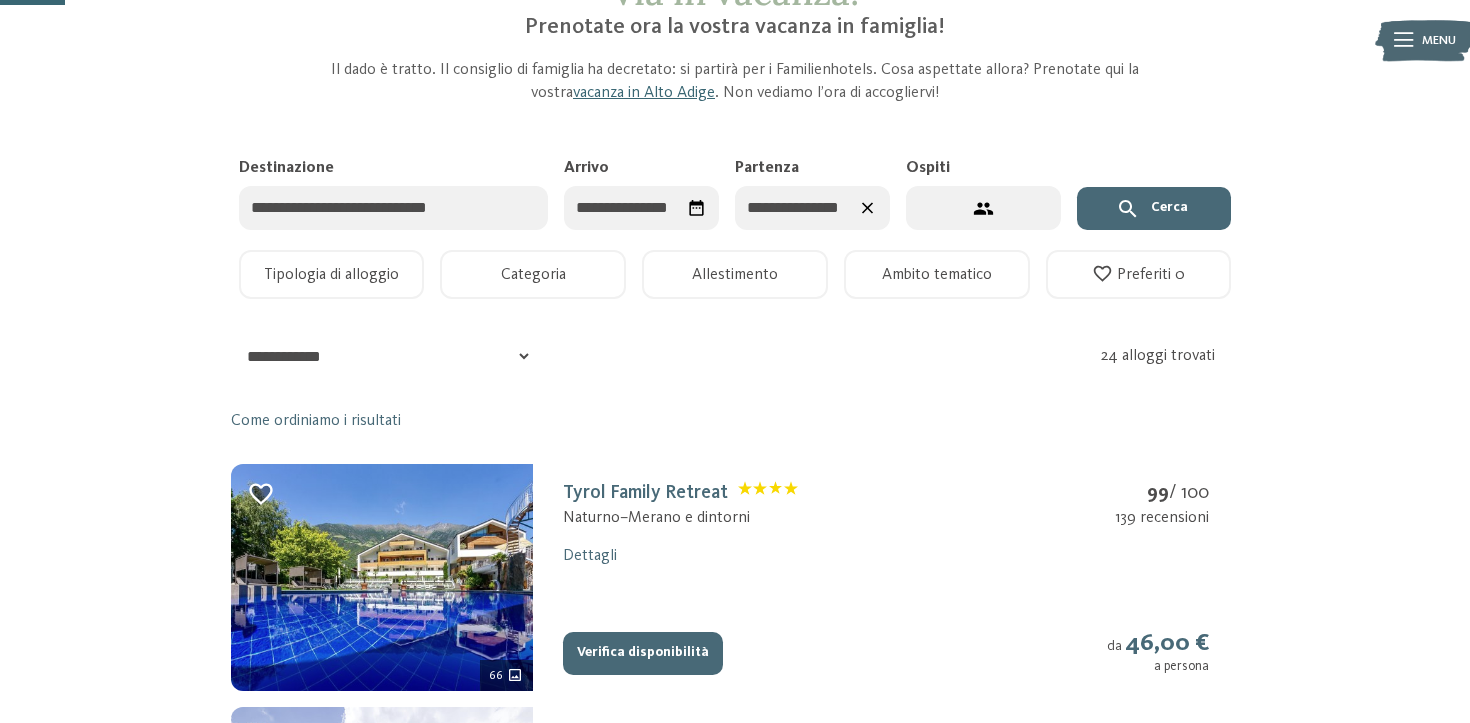 click 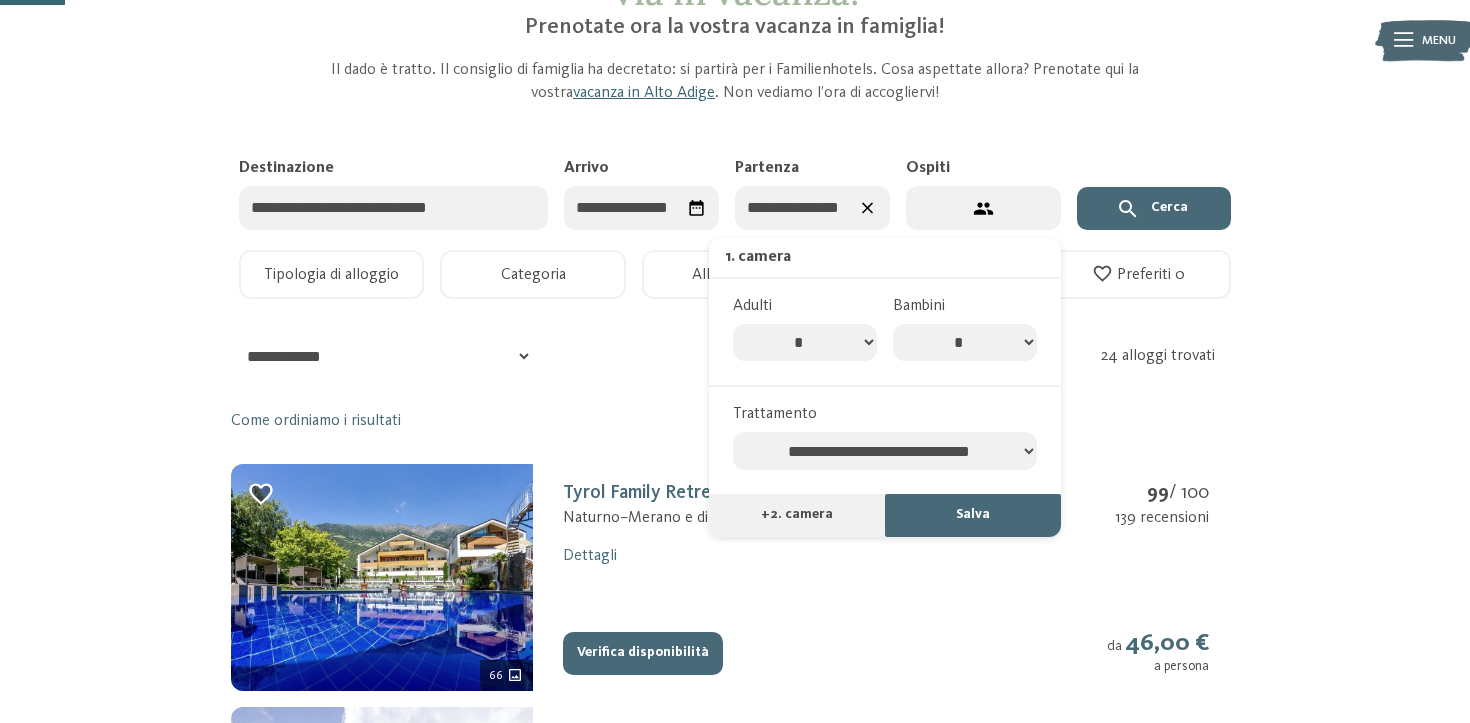 click on "* * * * * * * *" at bounding box center [965, 343] 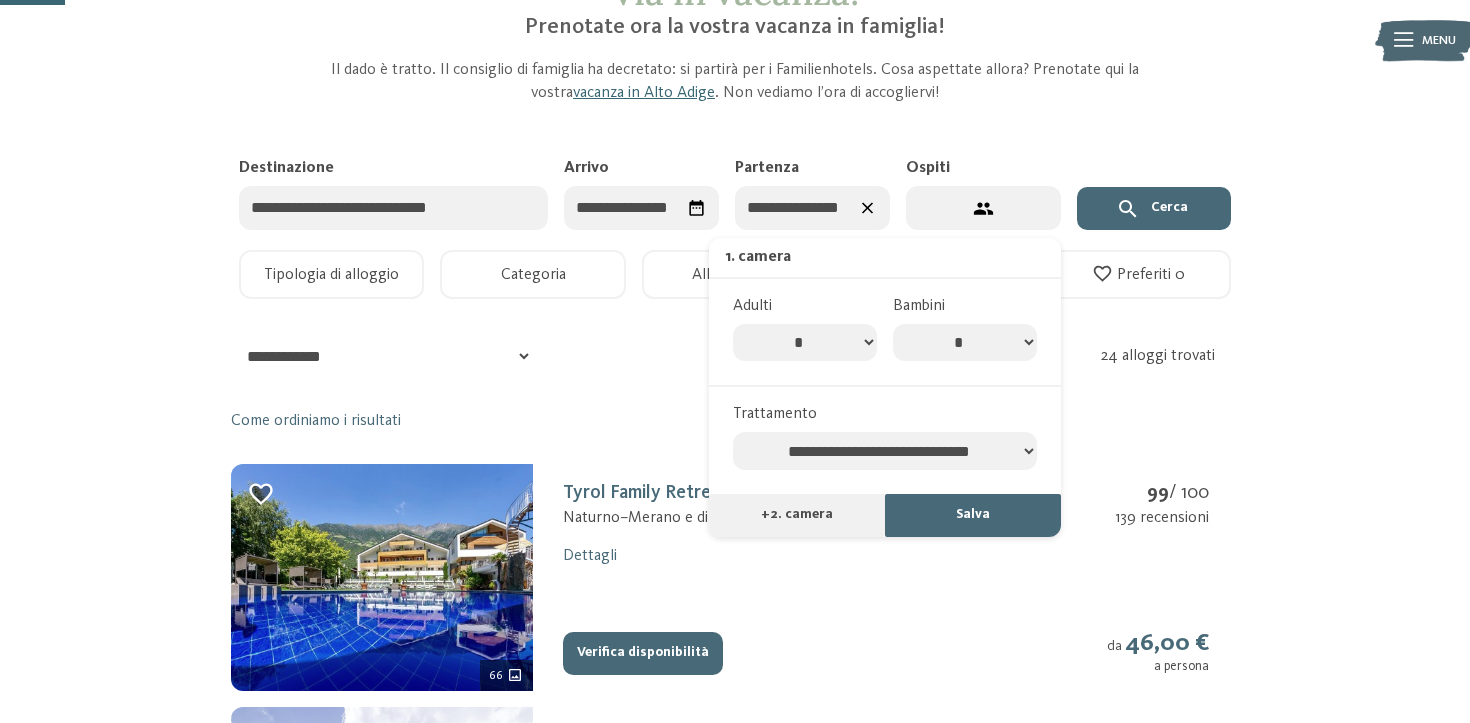 select on "*" 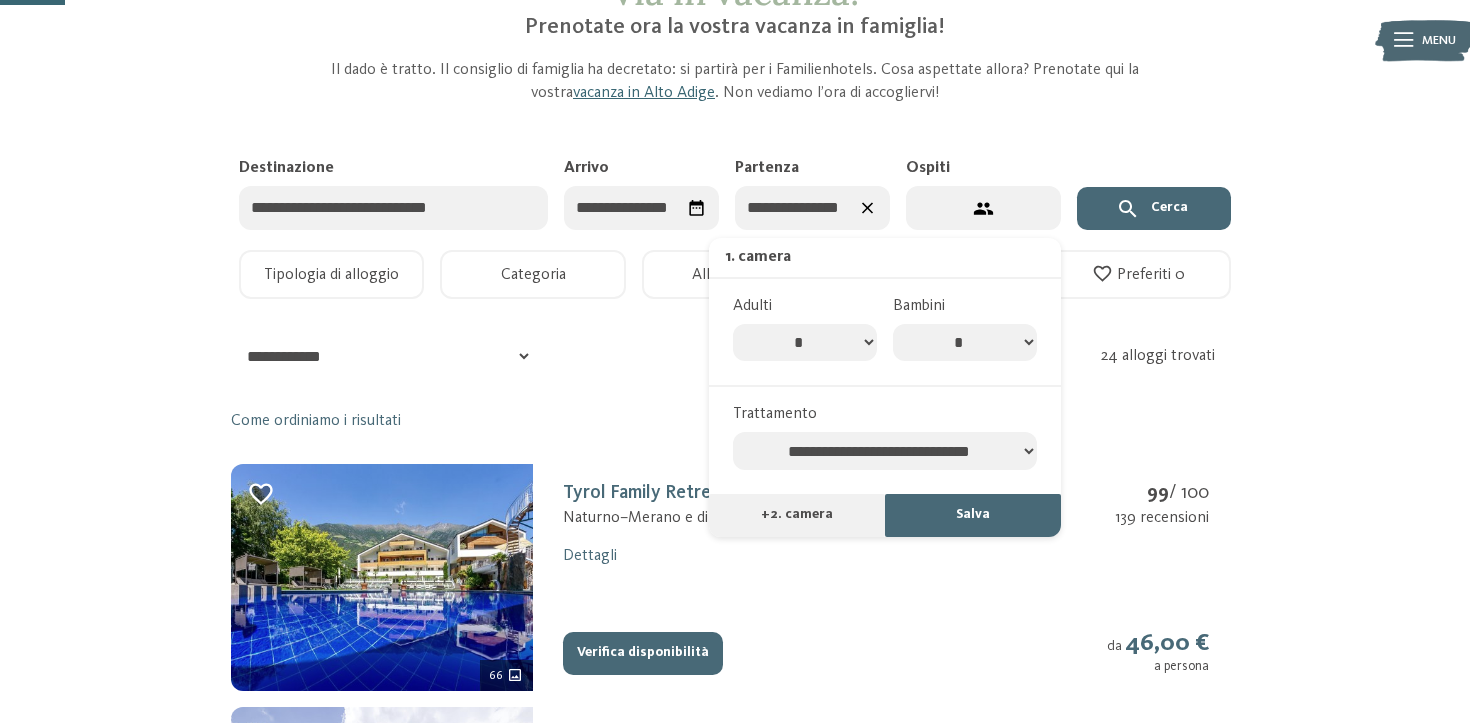 select on "*" 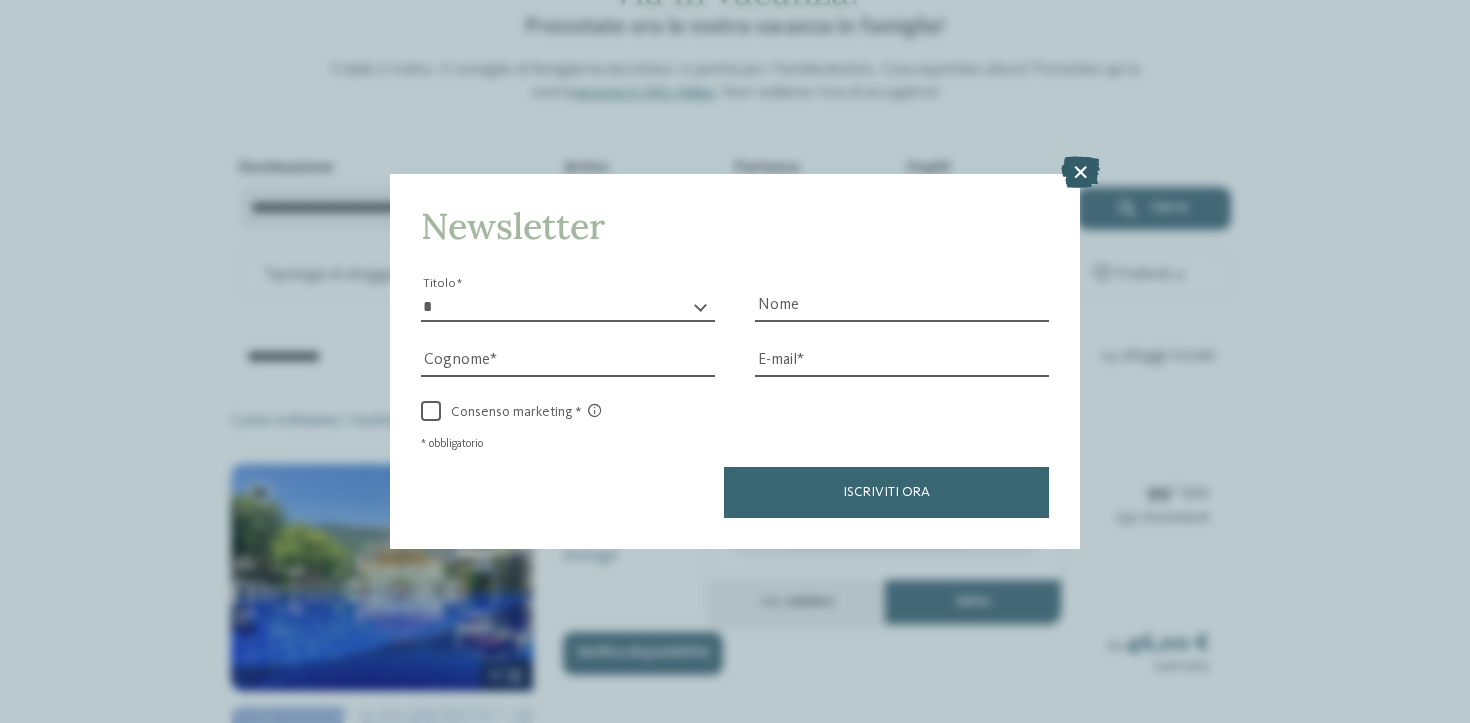 click at bounding box center [1080, 172] 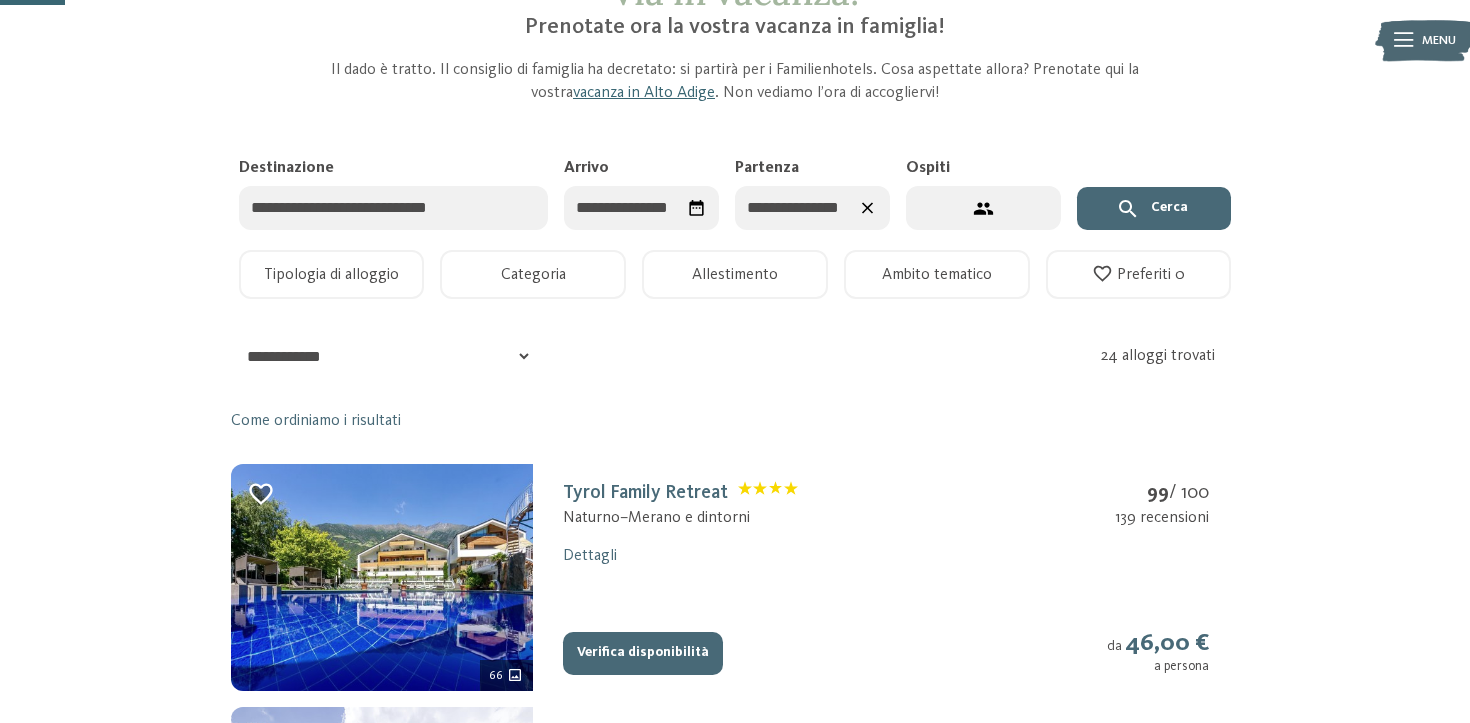 click 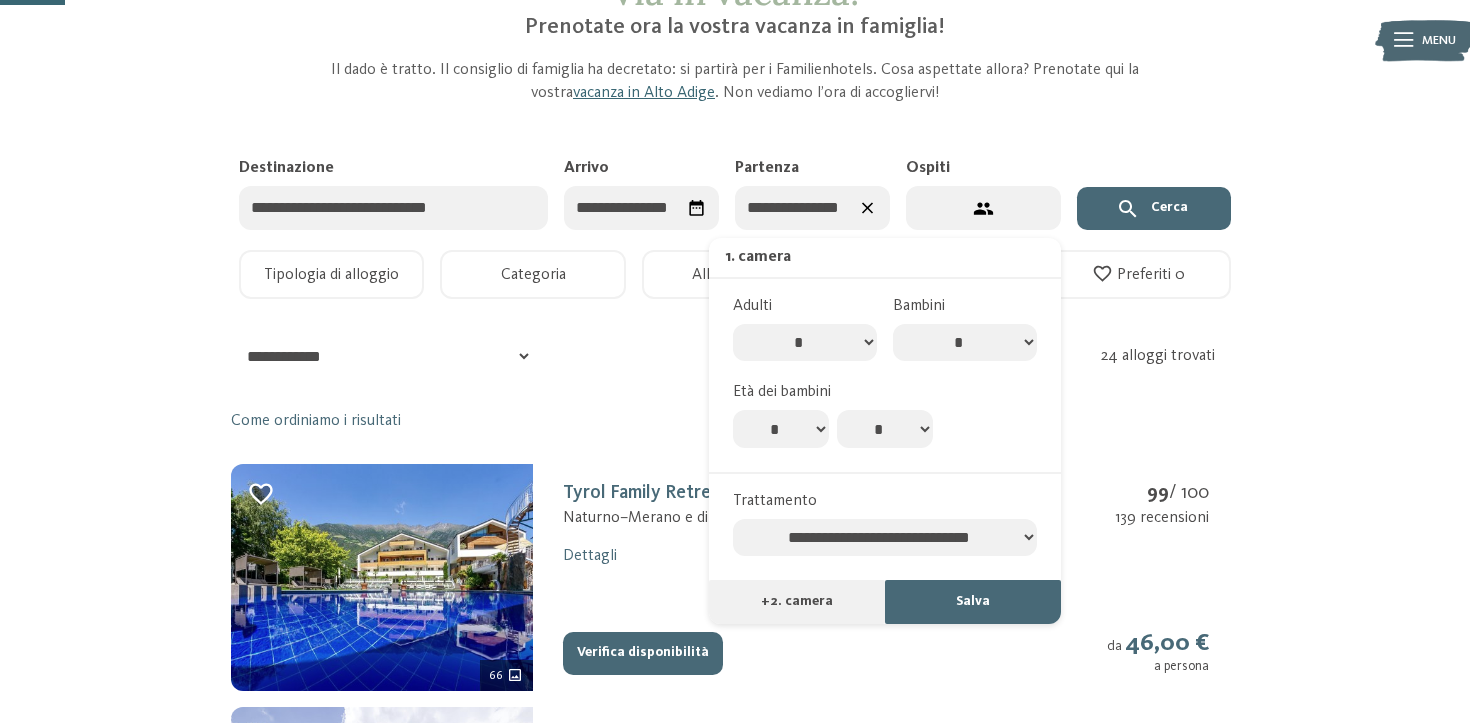click on "* * * * * * * * * * ** ** ** ** ** ** ** **" at bounding box center [781, 429] 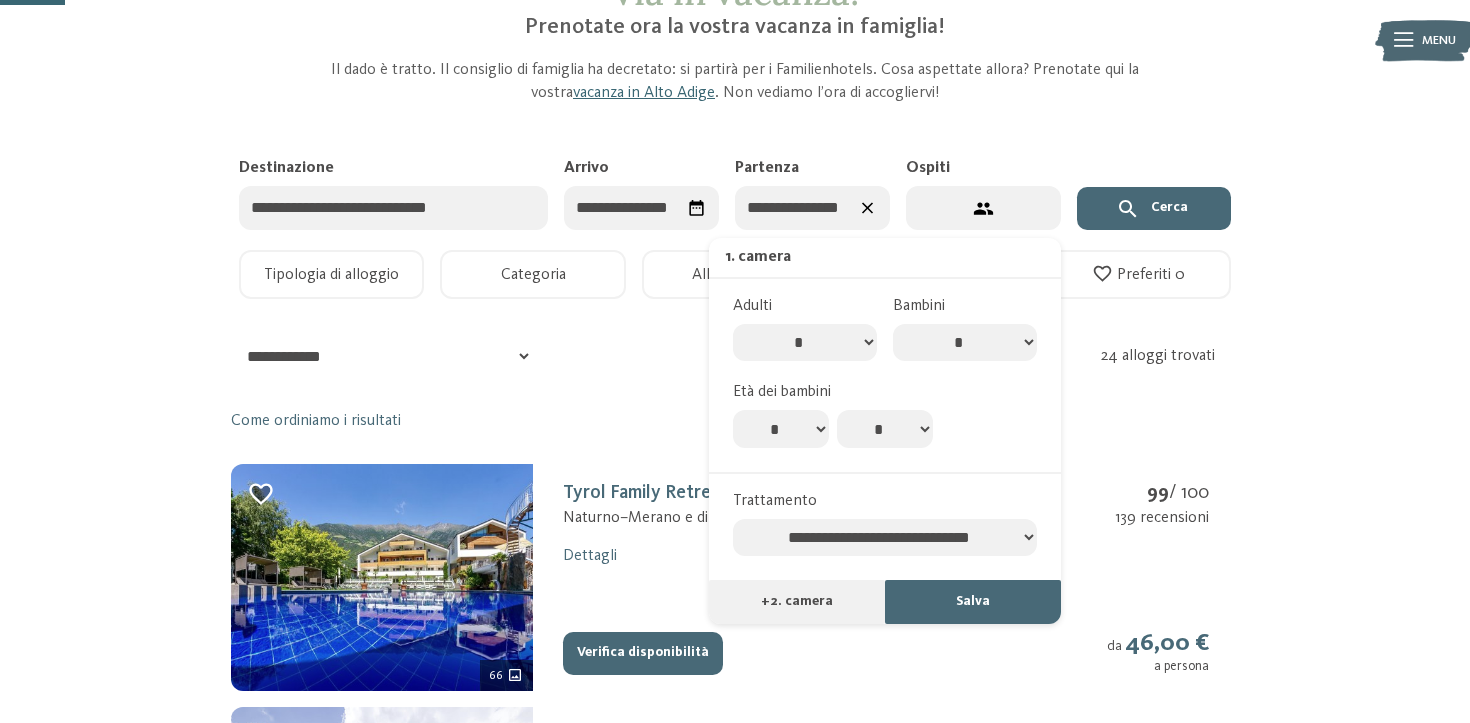 select on "*" 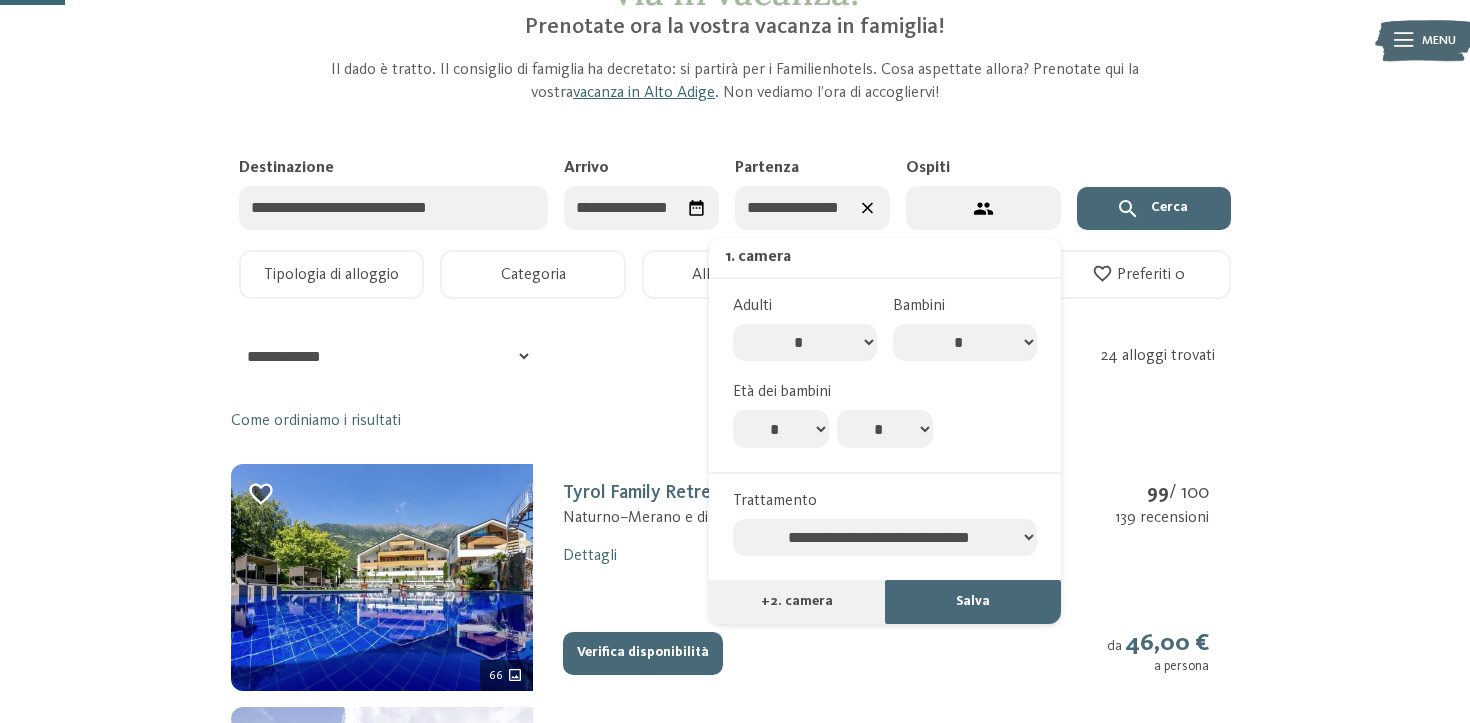 click on "* * * * * * * * * * ** ** ** ** ** ** ** **" at bounding box center [885, 429] 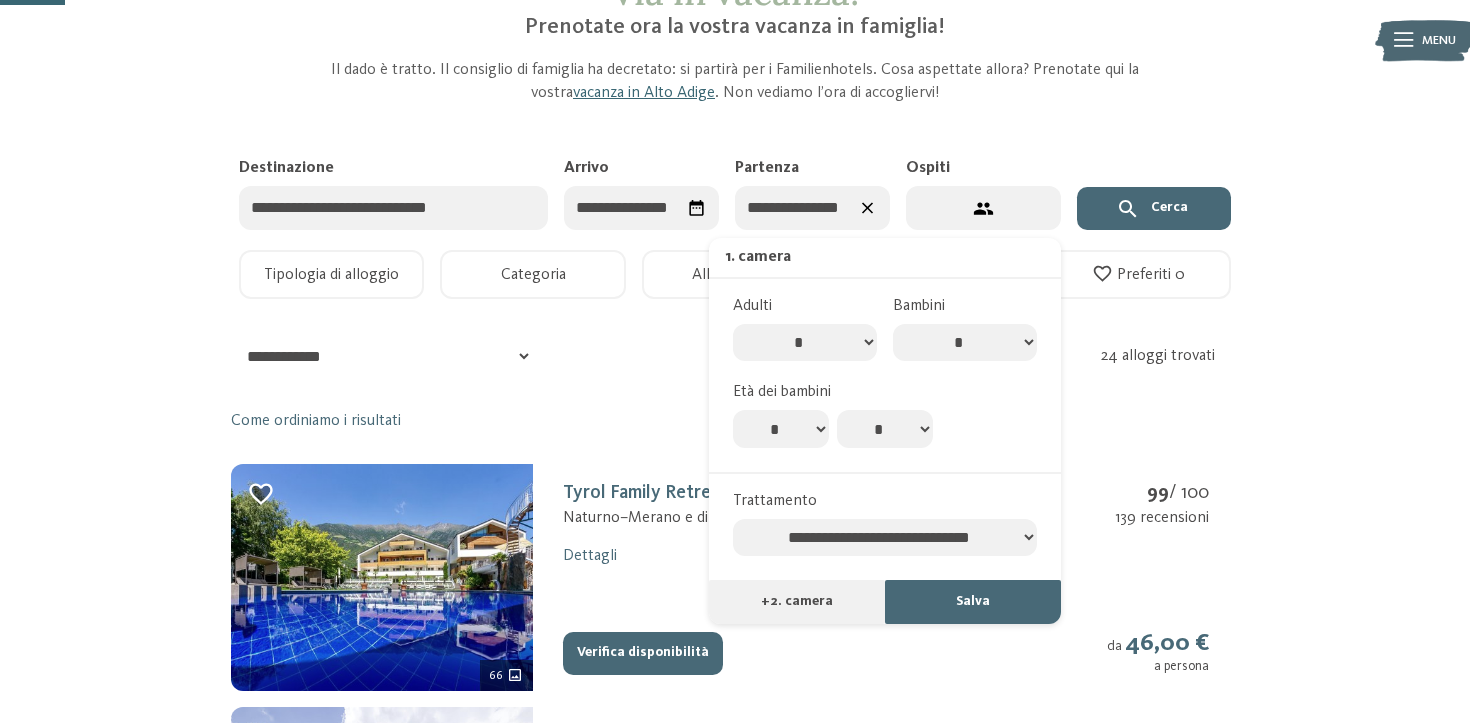 select on "**" 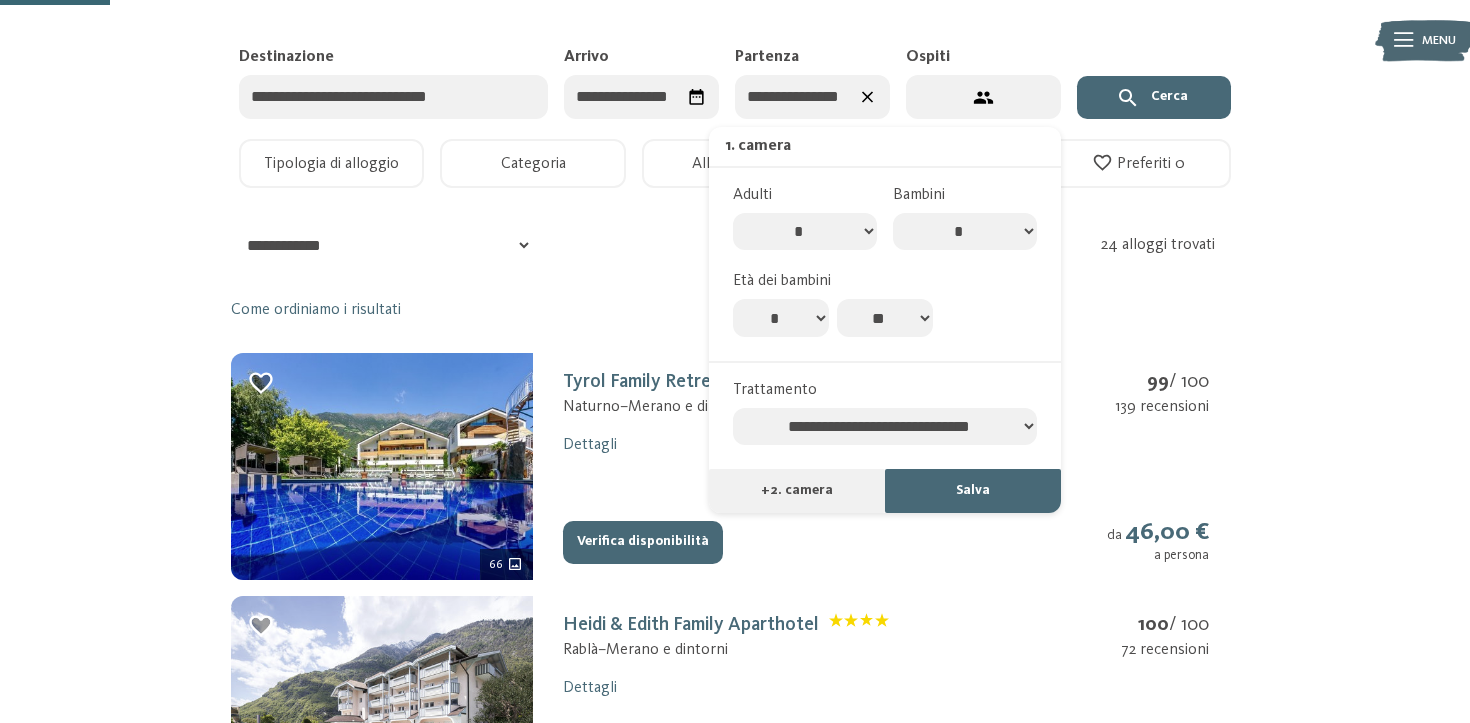 scroll, scrollTop: 265, scrollLeft: 0, axis: vertical 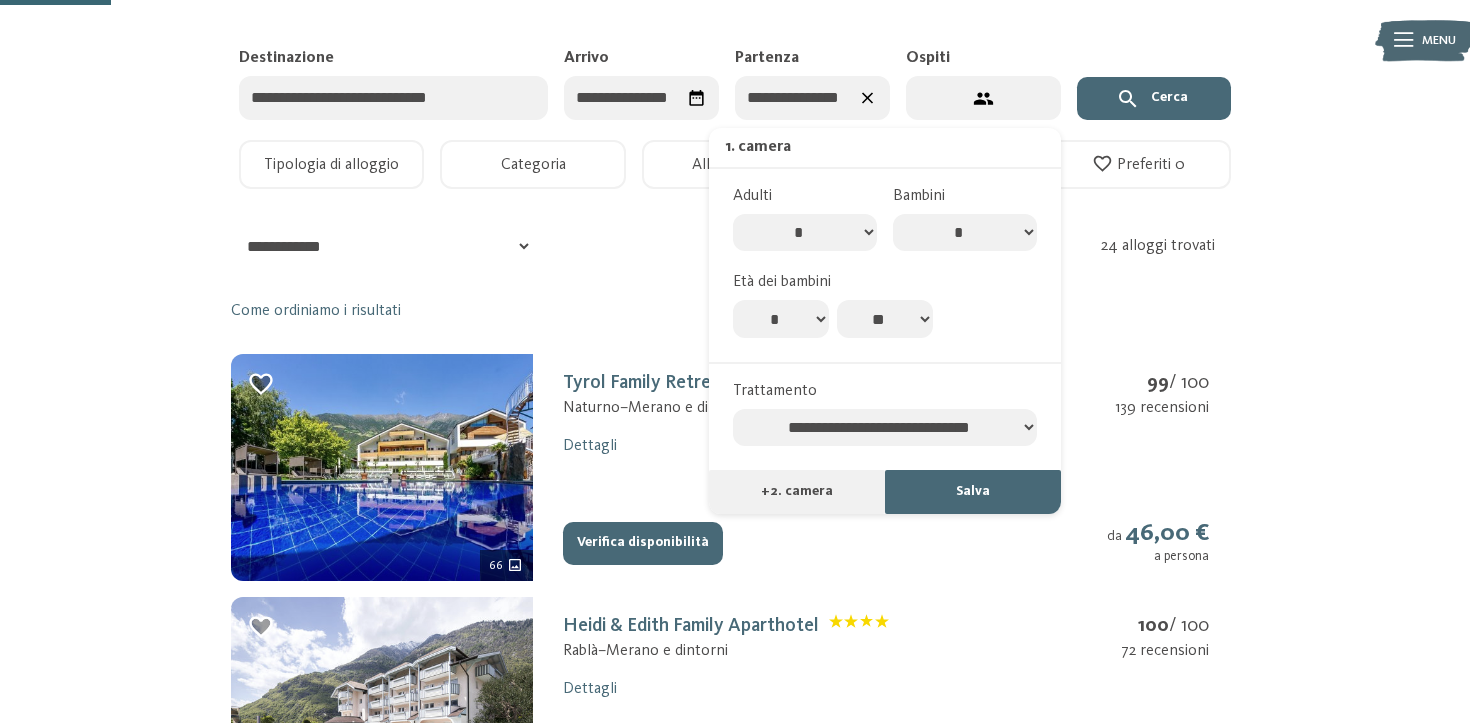 click on "**********" at bounding box center [885, 428] 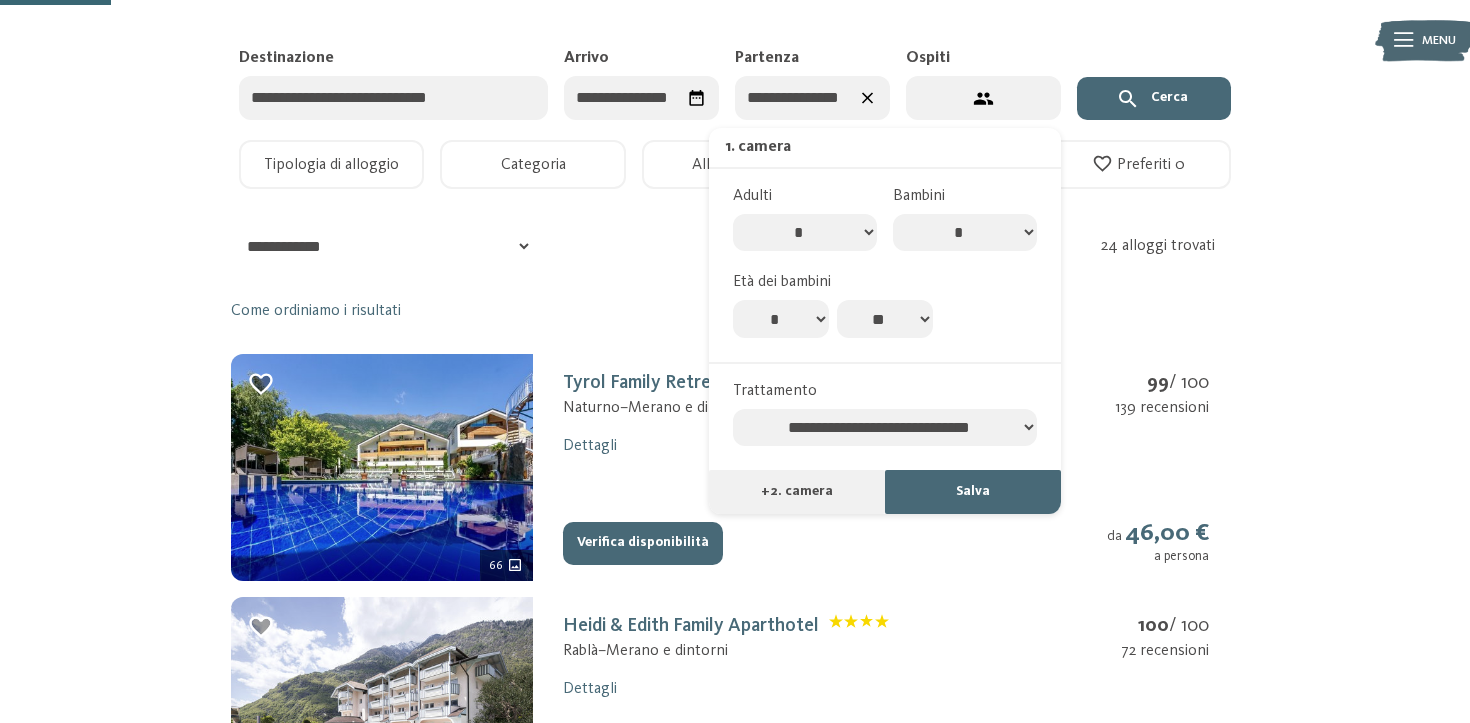 select on "**********" 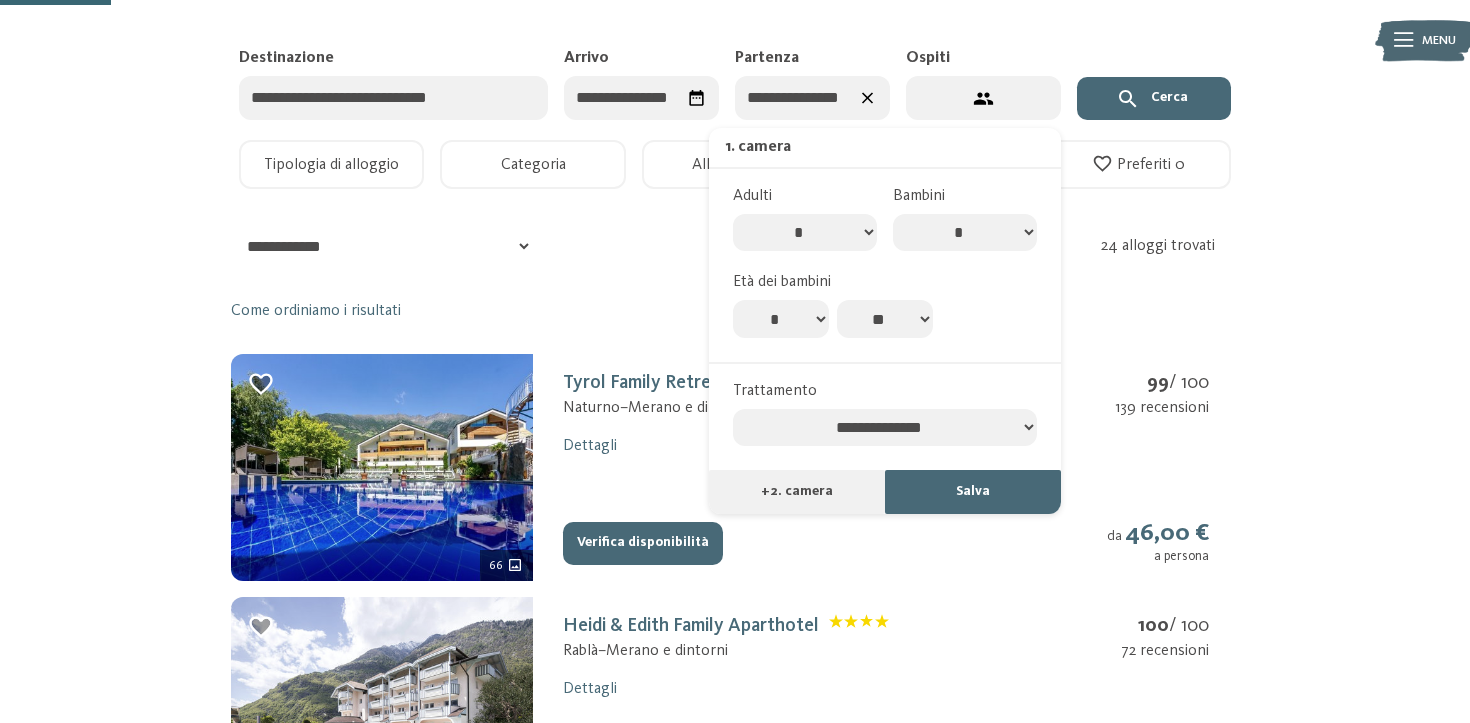 click on "Salva" at bounding box center [973, 492] 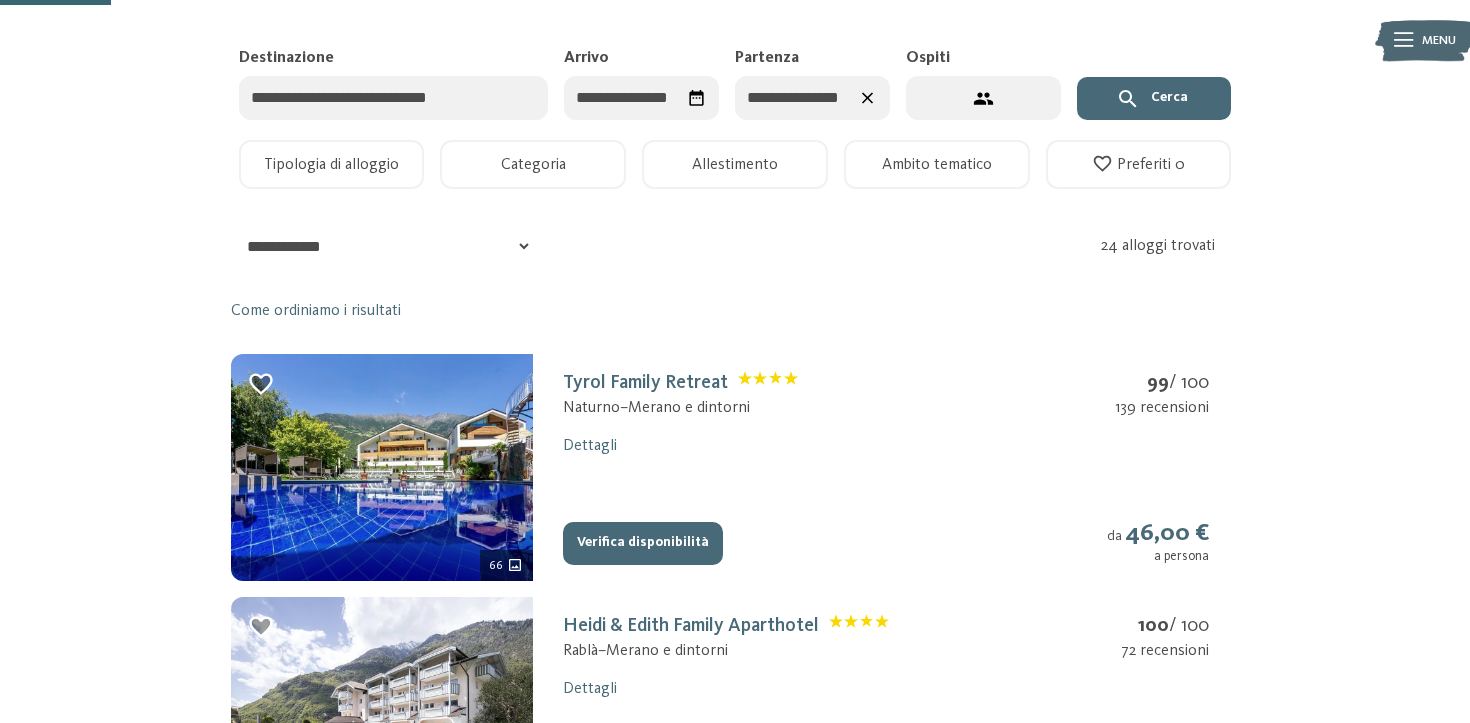 click on "Cerca" at bounding box center (1154, 99) 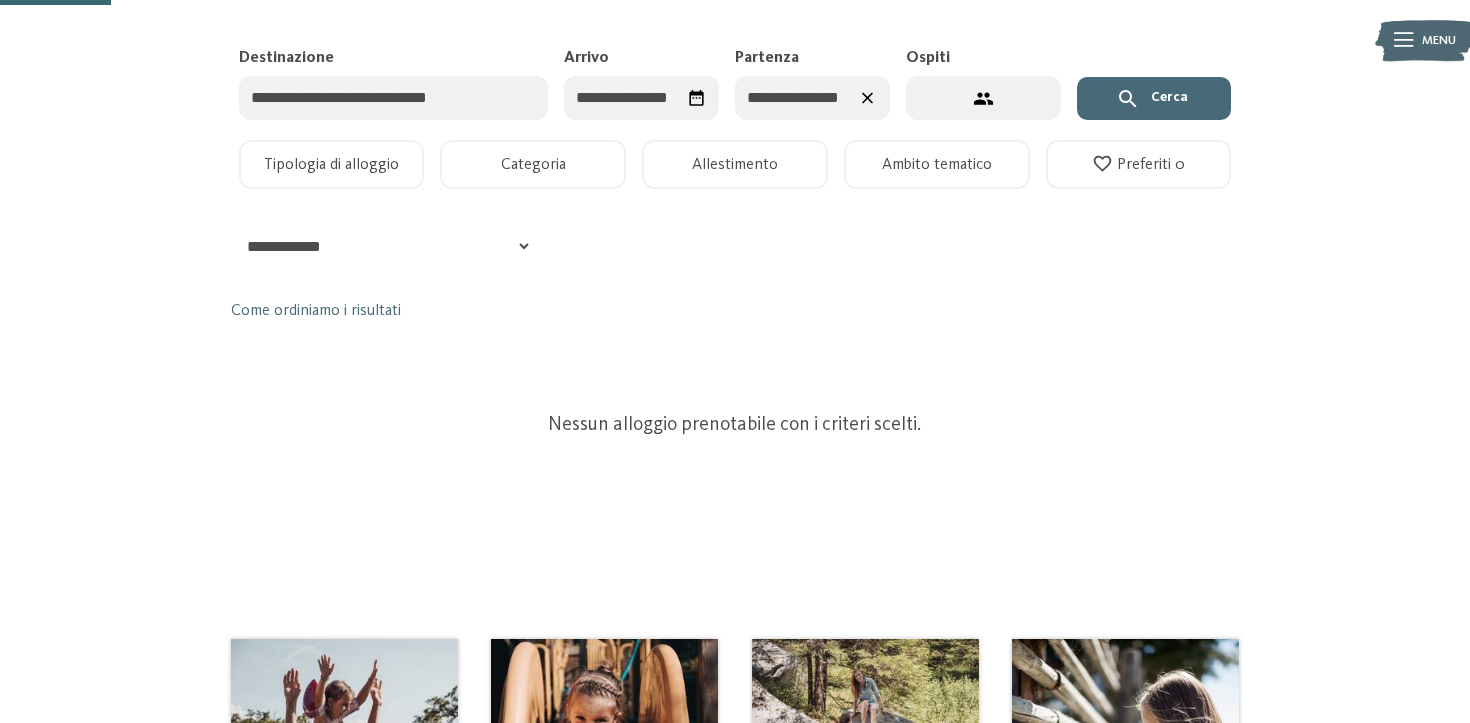 click on "Destinazione" at bounding box center (394, 98) 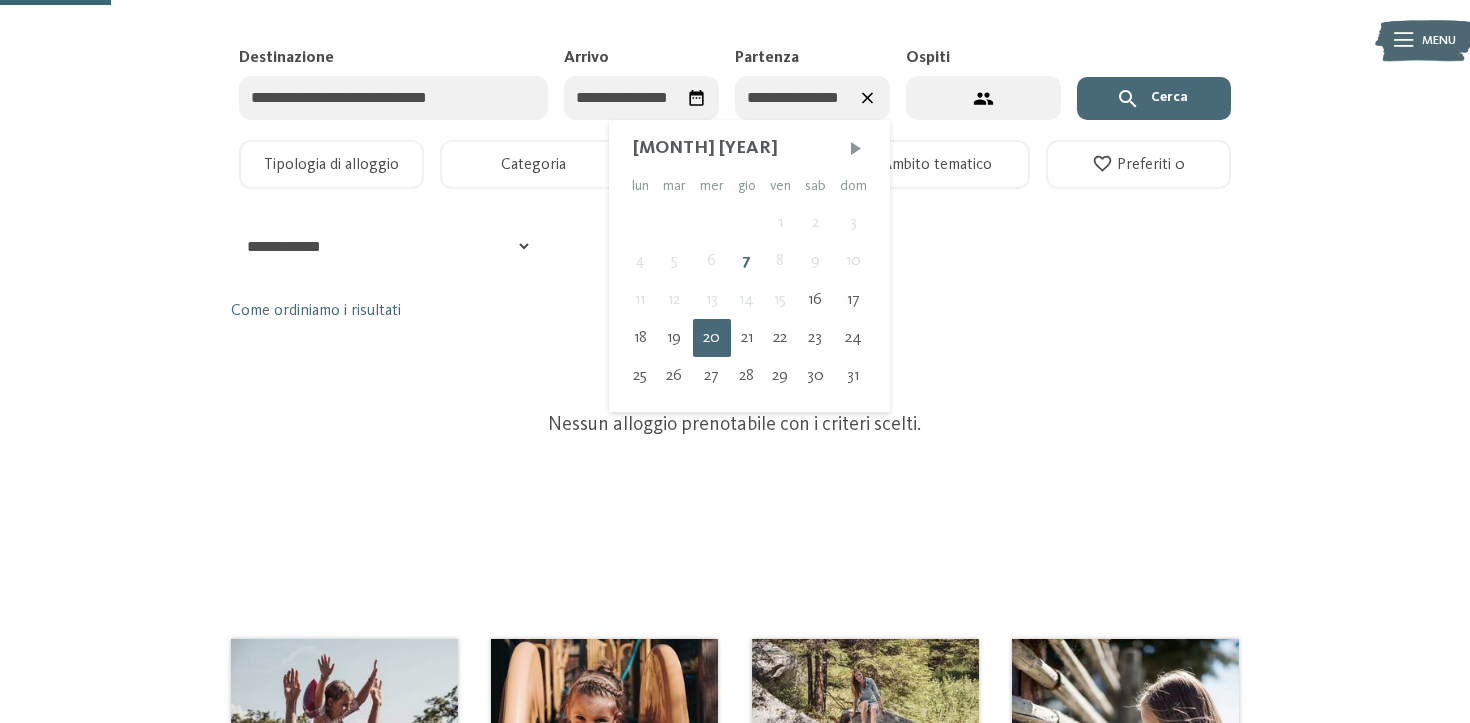 click on "**********" at bounding box center [812, 98] 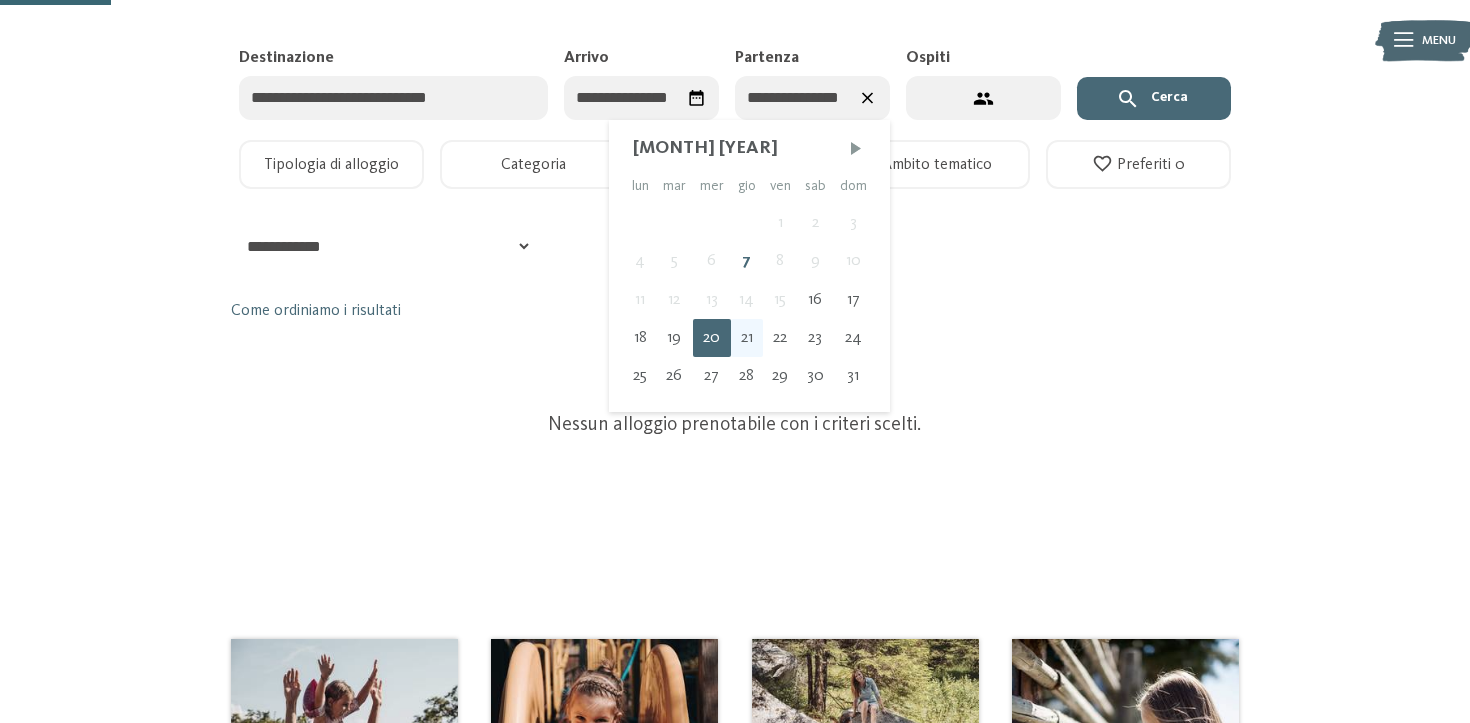 click on "21" at bounding box center (747, 338) 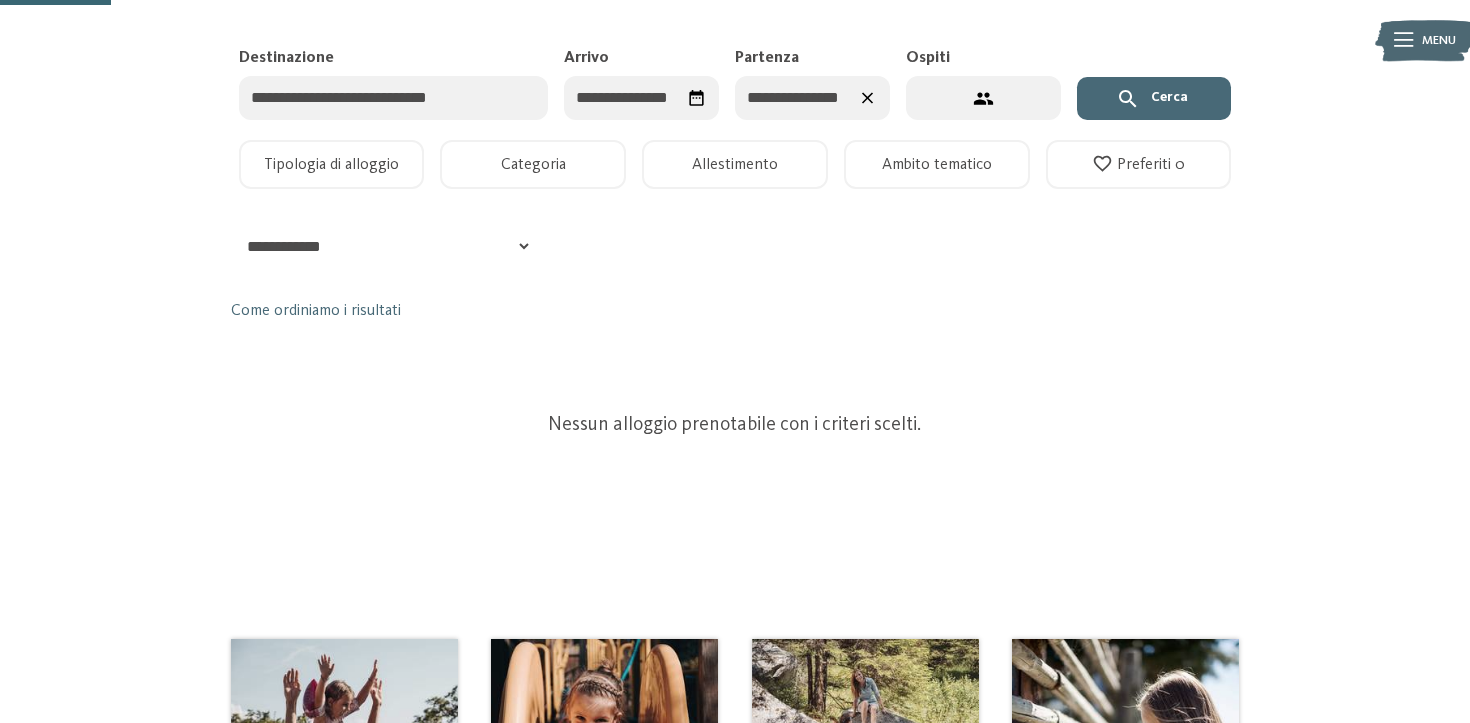 click on "Cerca" at bounding box center (1154, 99) 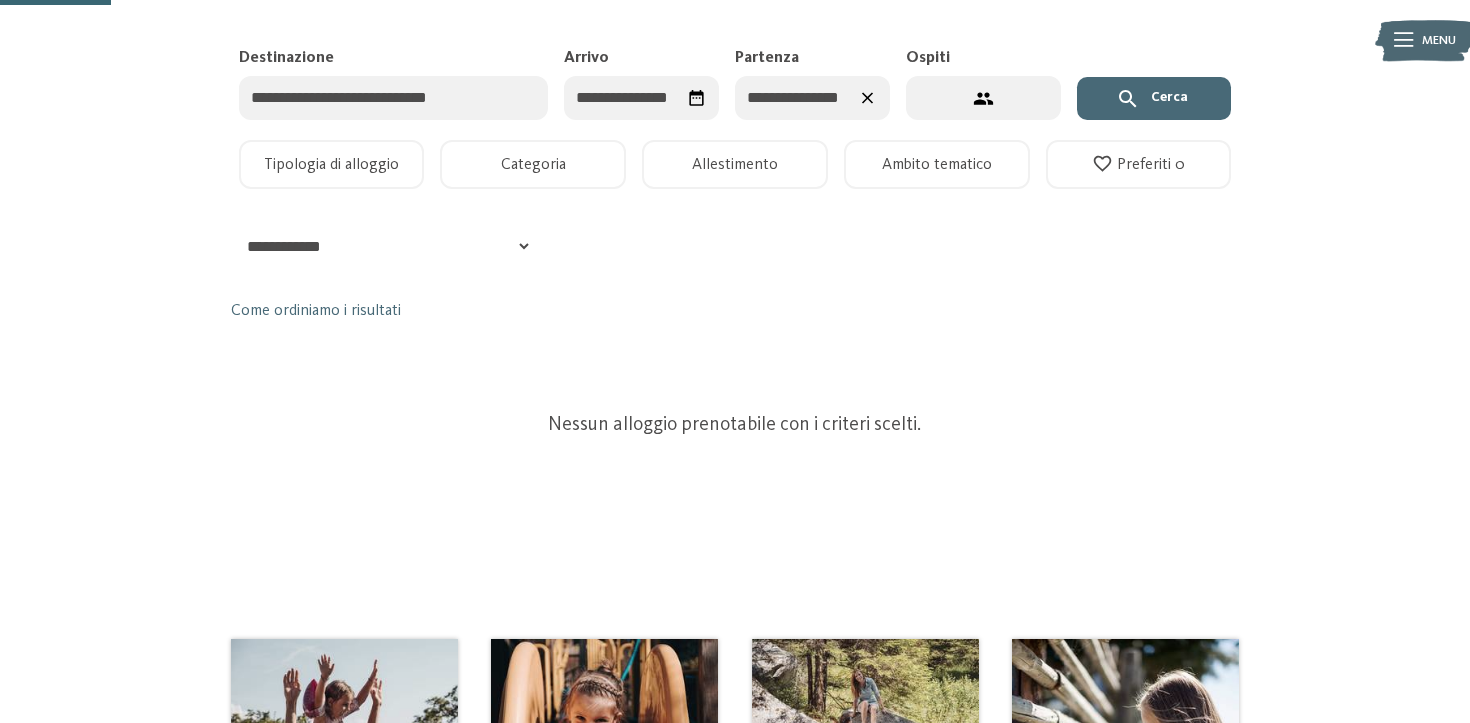 click on "**********" at bounding box center (812, 98) 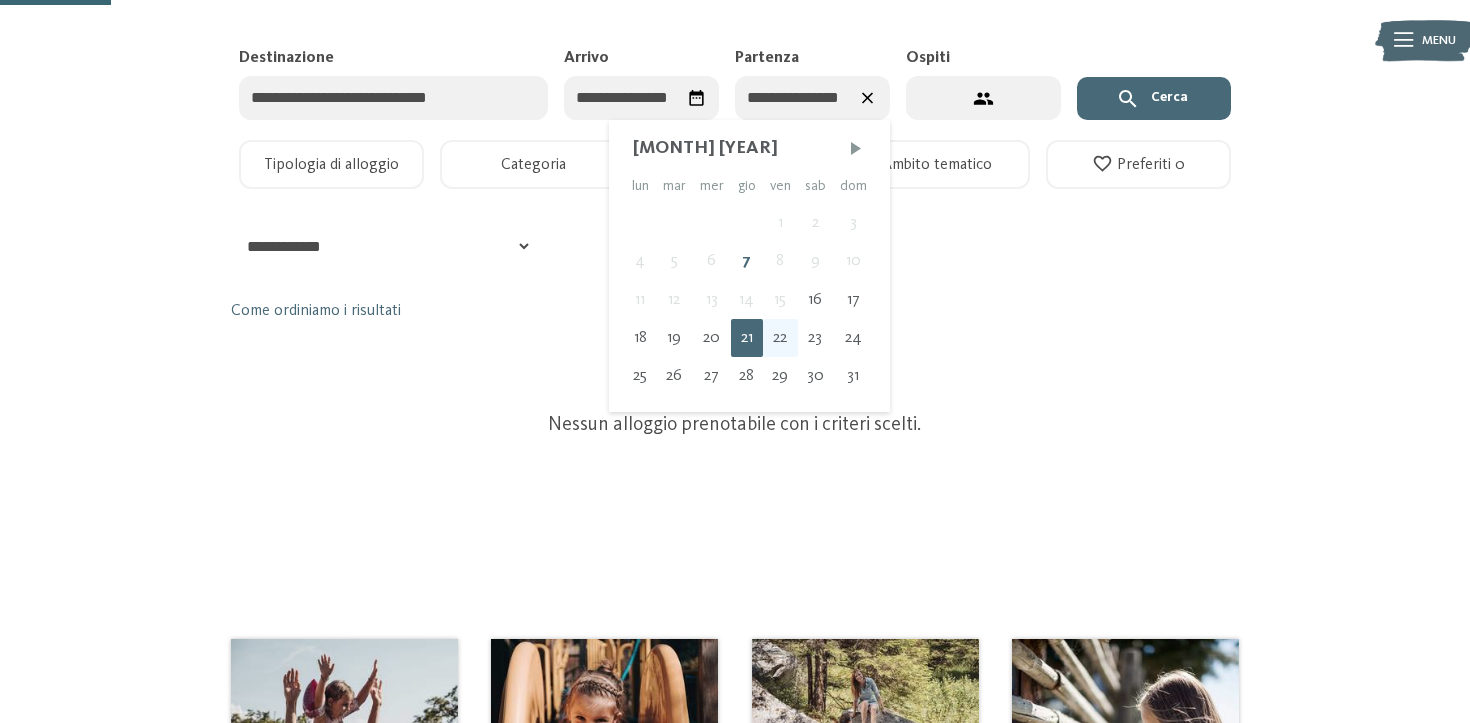 click on "22" at bounding box center [780, 338] 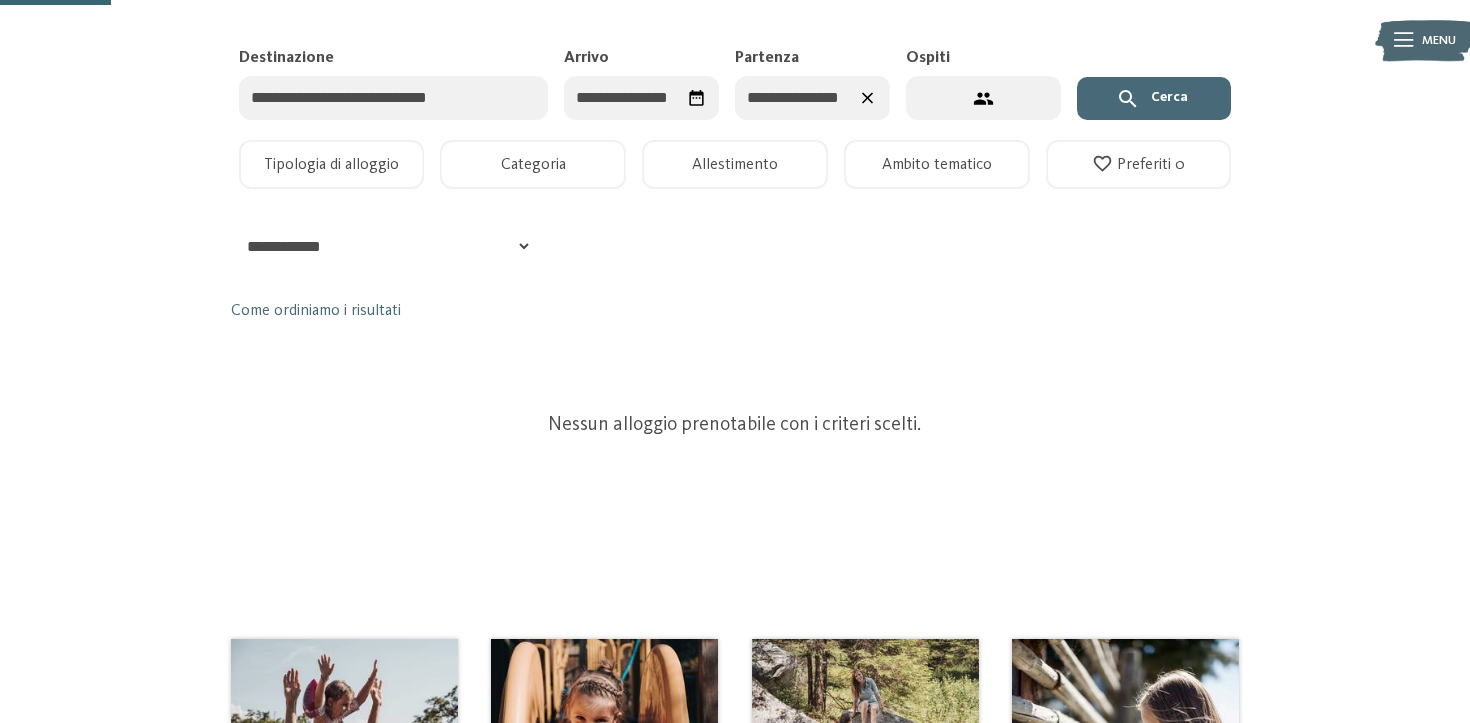 click 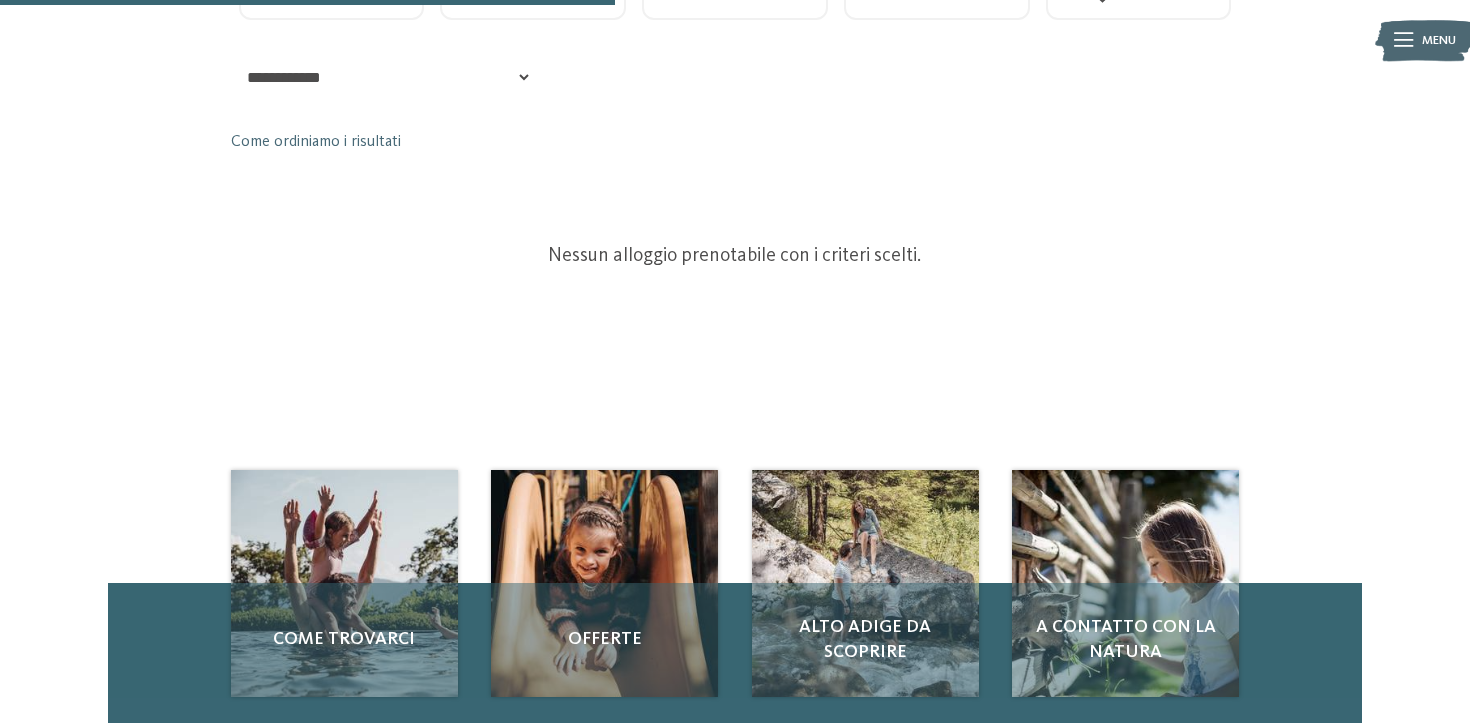 scroll, scrollTop: 674, scrollLeft: 0, axis: vertical 